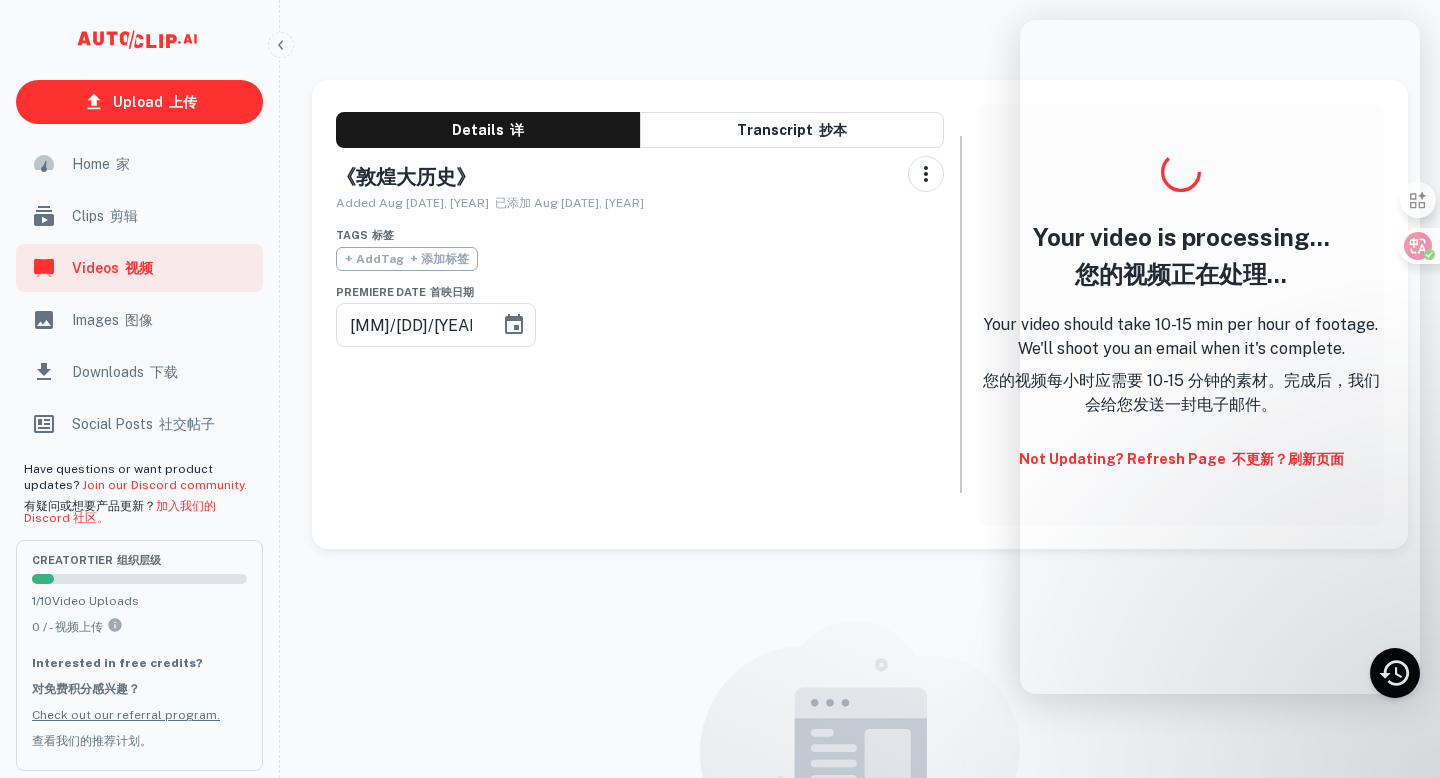 scroll, scrollTop: 0, scrollLeft: 0, axis: both 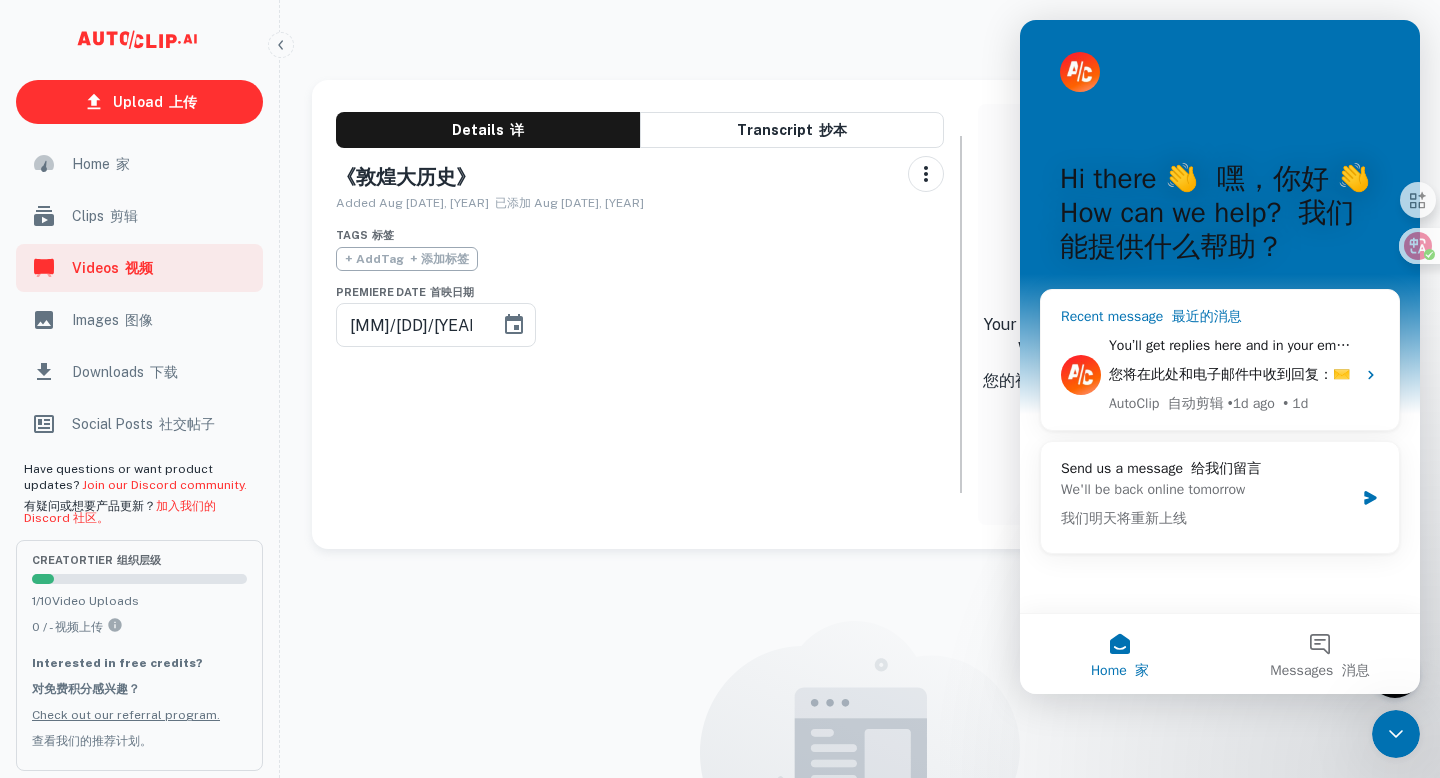 click on "您将在此处和电子邮件中收到回复：✉️ liyu1112@gmail.com 团队明天会回来 🕒" at bounding box center (1316, 374) 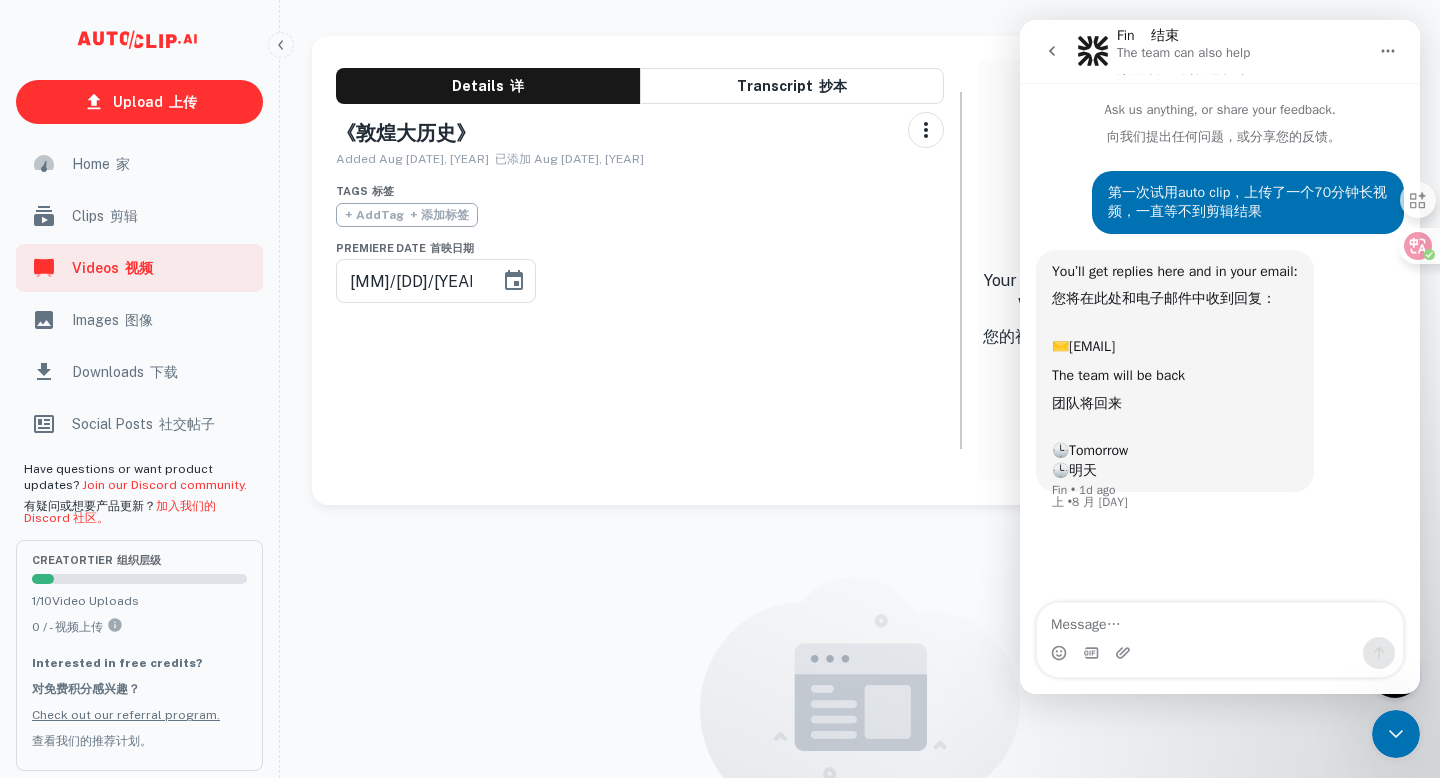 scroll, scrollTop: 51, scrollLeft: 0, axis: vertical 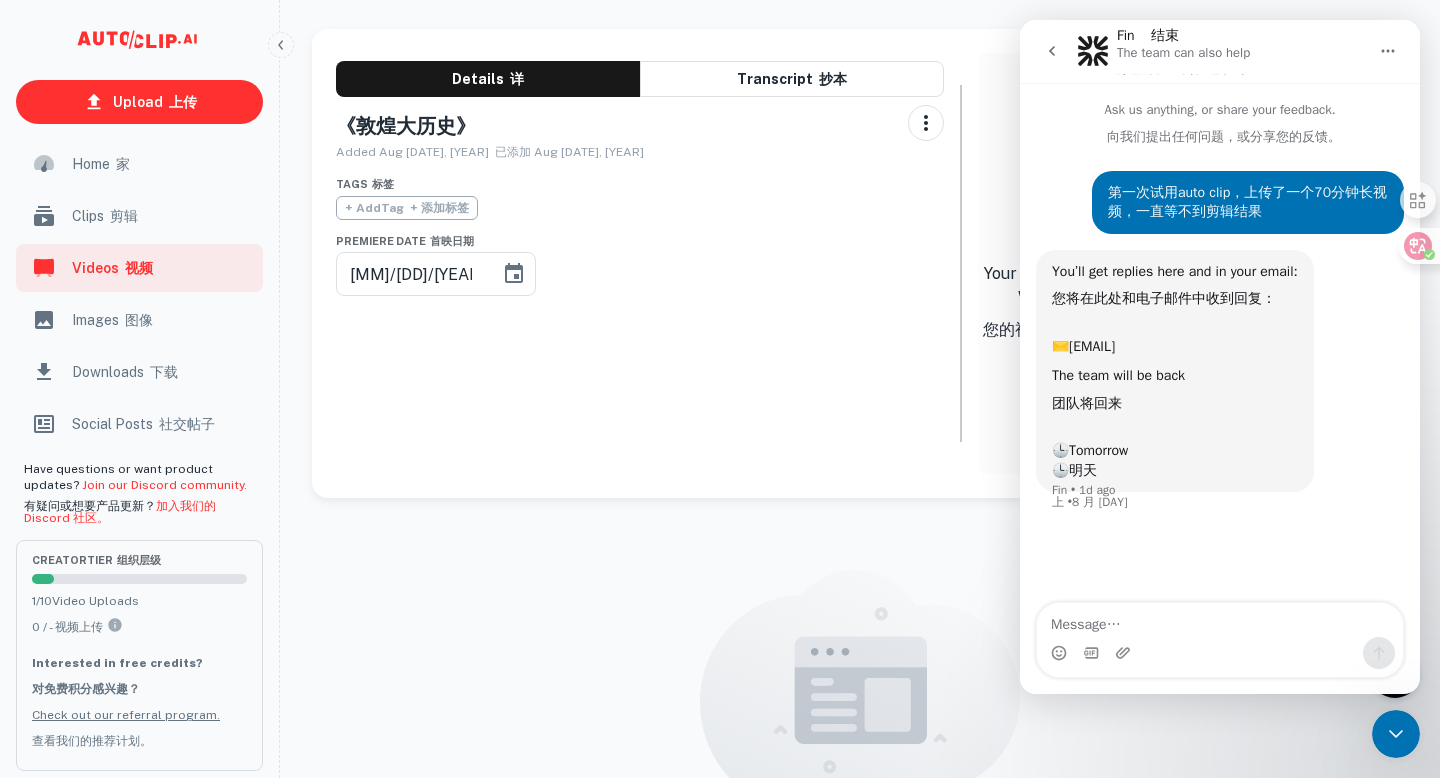 click 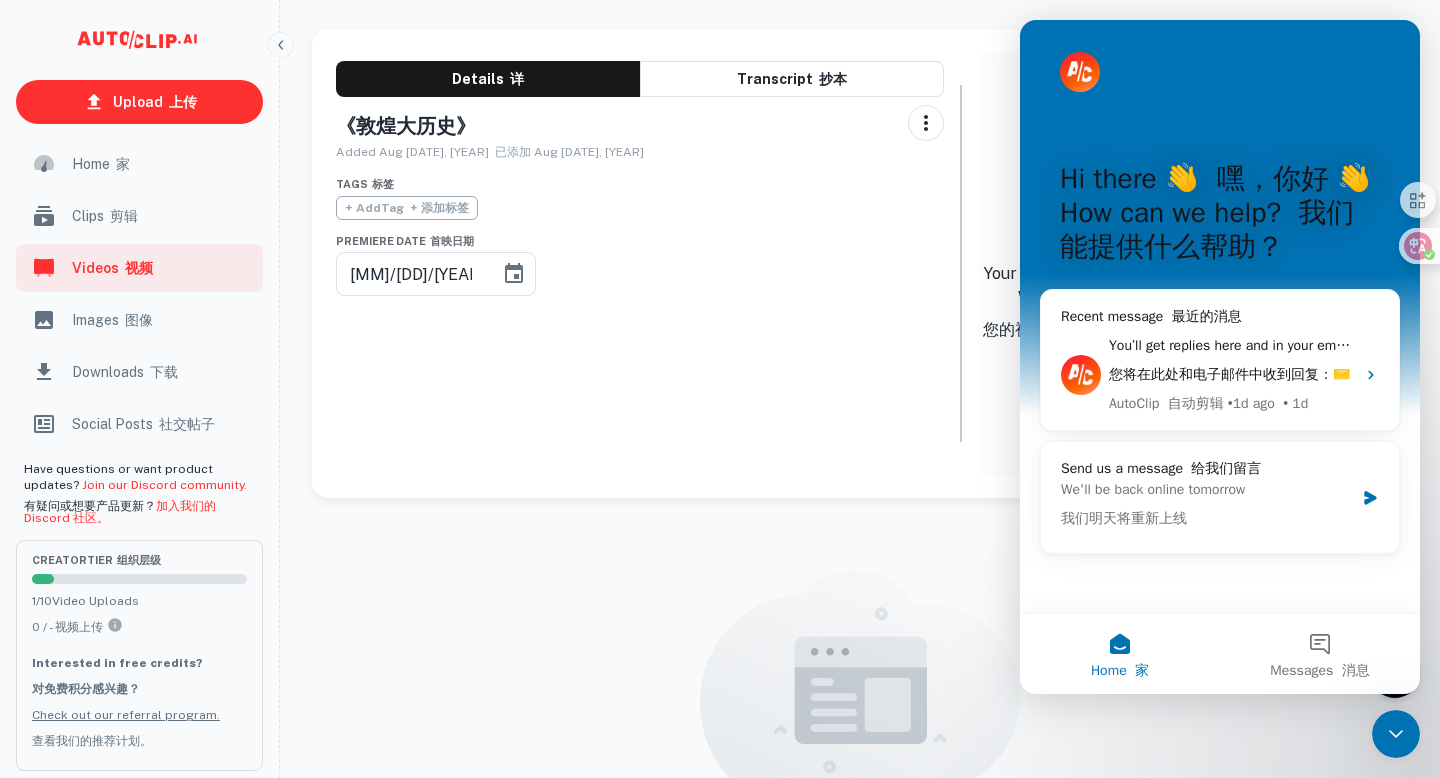 click at bounding box center (910, 123) 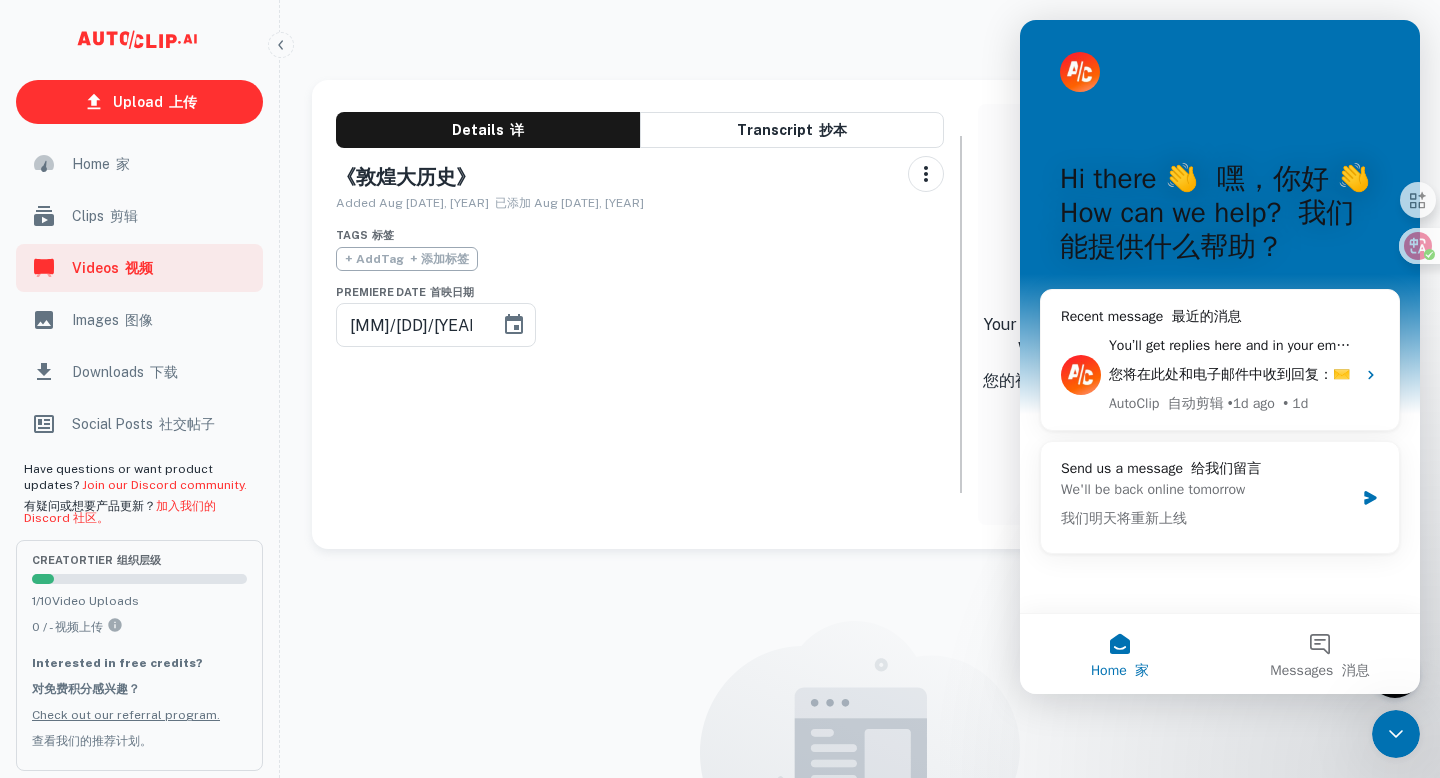 scroll, scrollTop: 362, scrollLeft: 0, axis: vertical 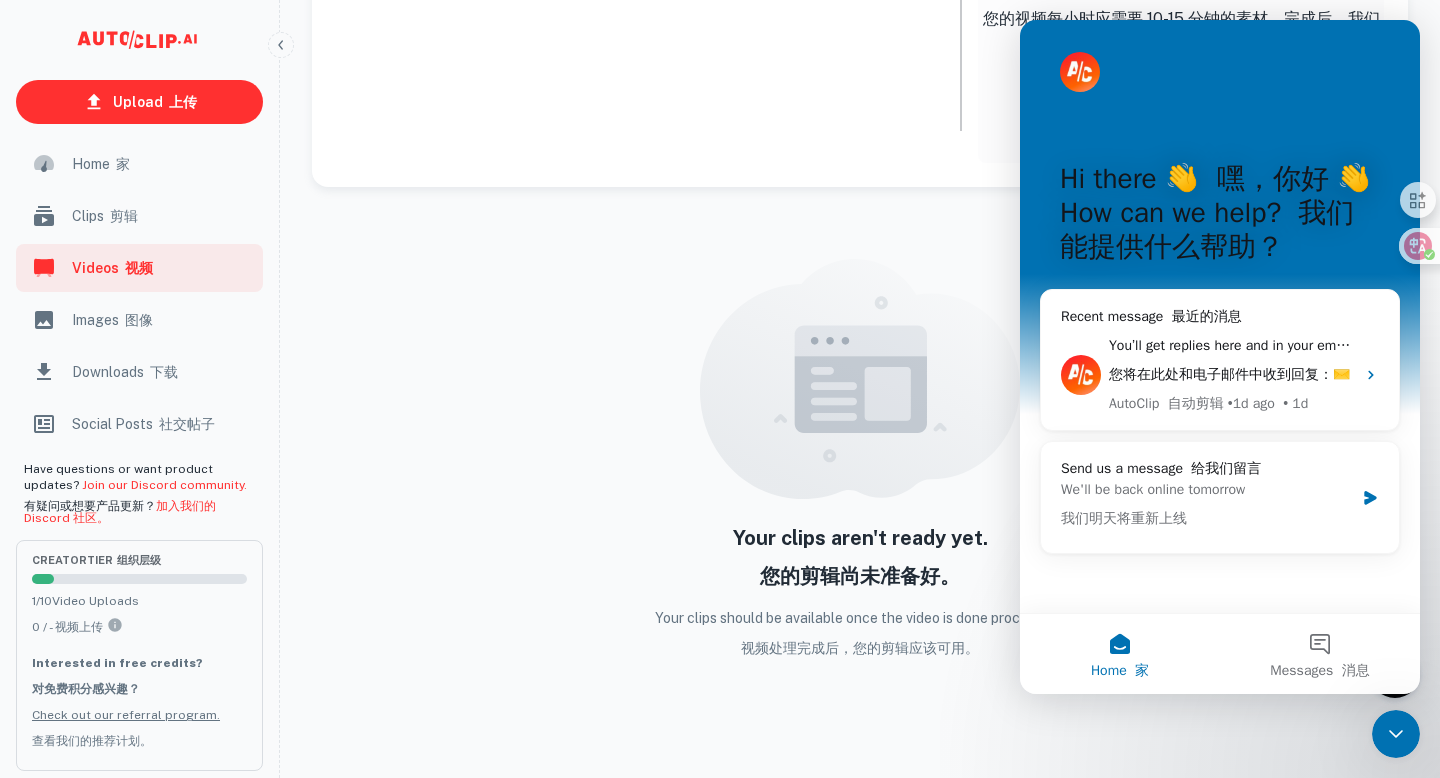 click at bounding box center (860, 379) 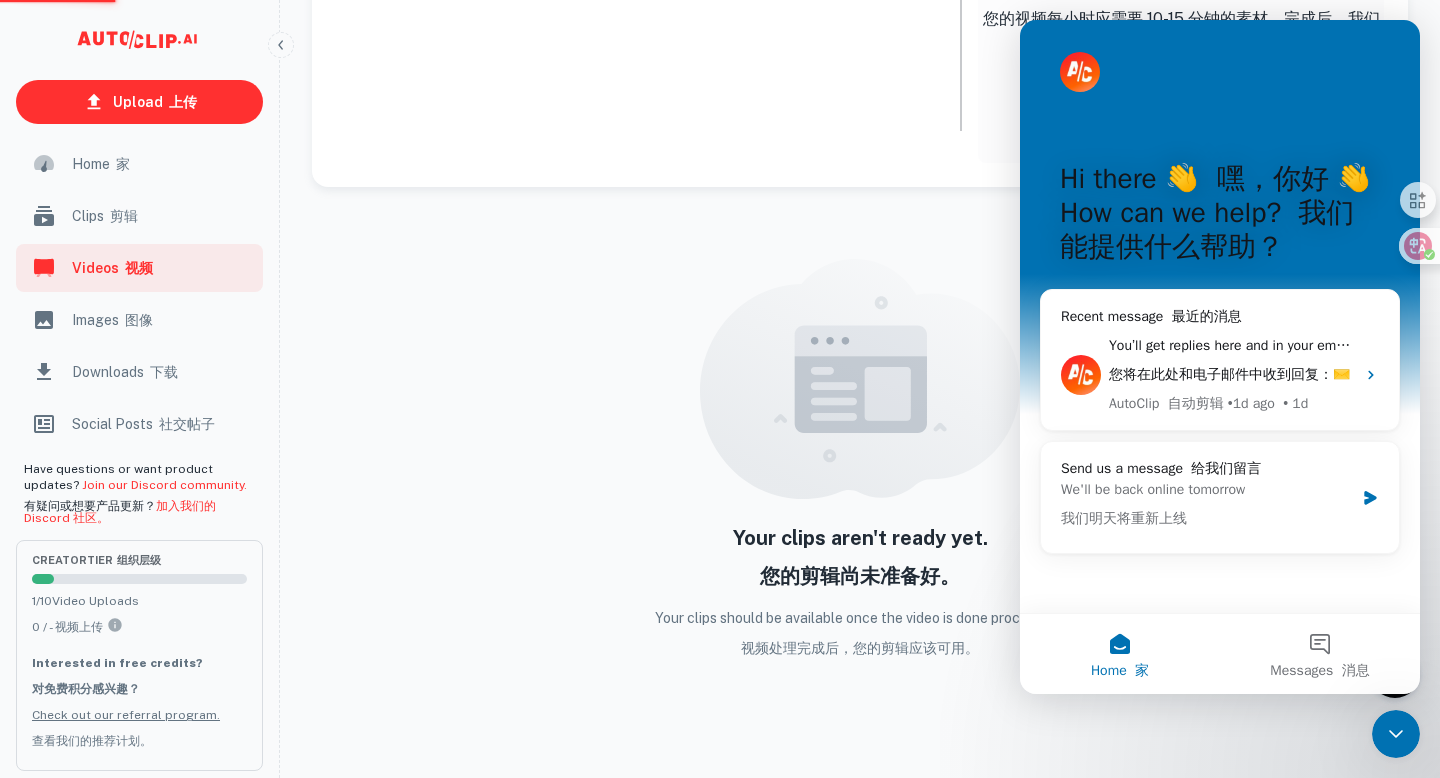 scroll, scrollTop: 0, scrollLeft: 0, axis: both 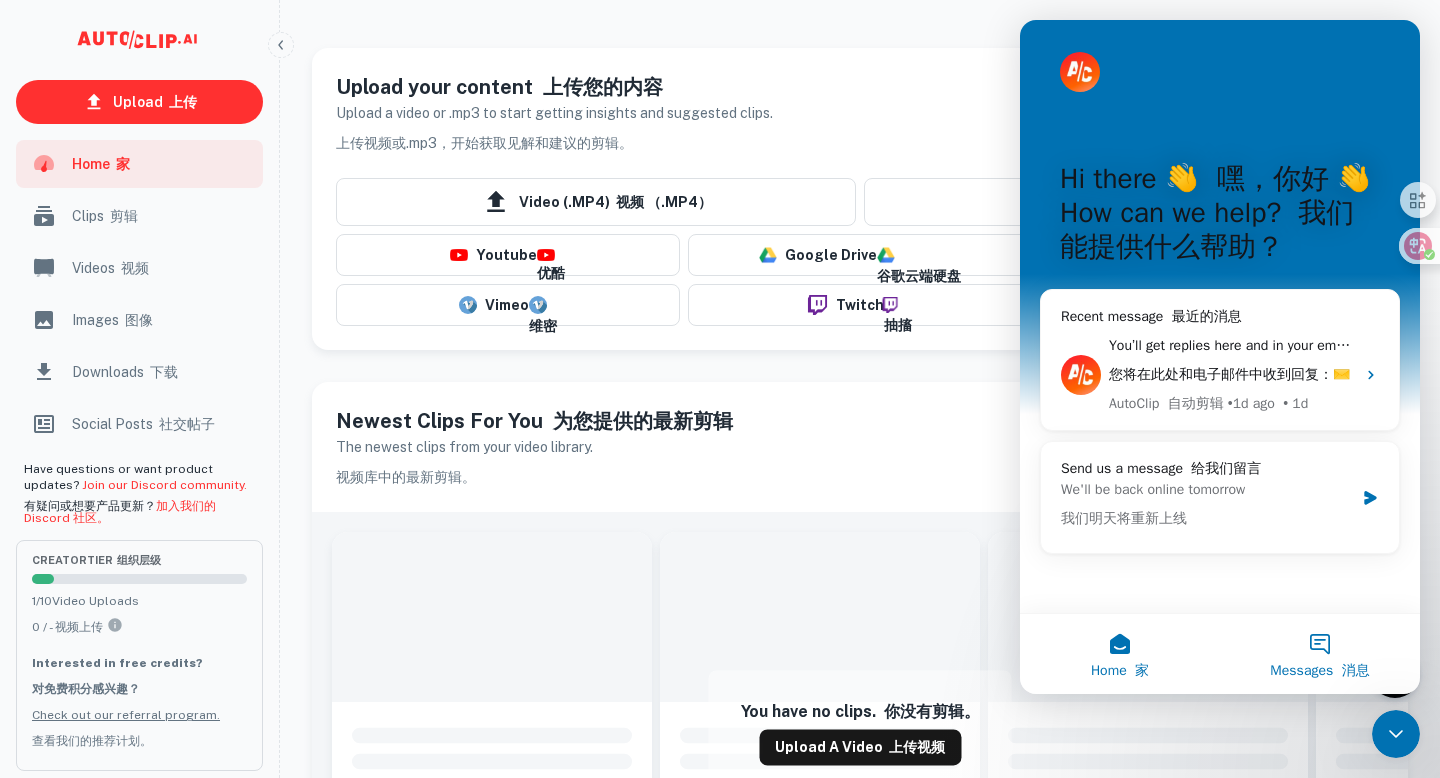 click on "Messages    消息" at bounding box center [1320, 654] 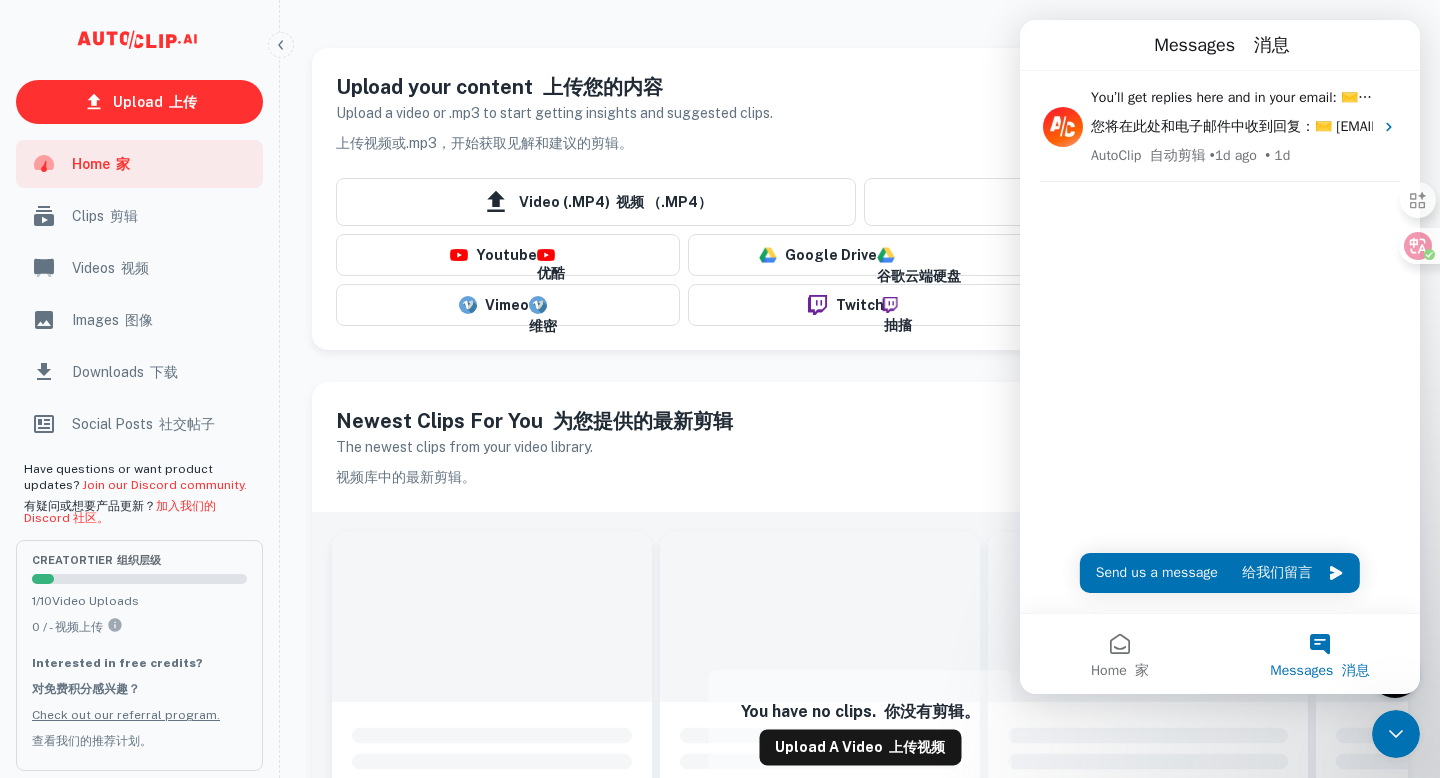 click on "Messages    消息" at bounding box center (1220, 45) 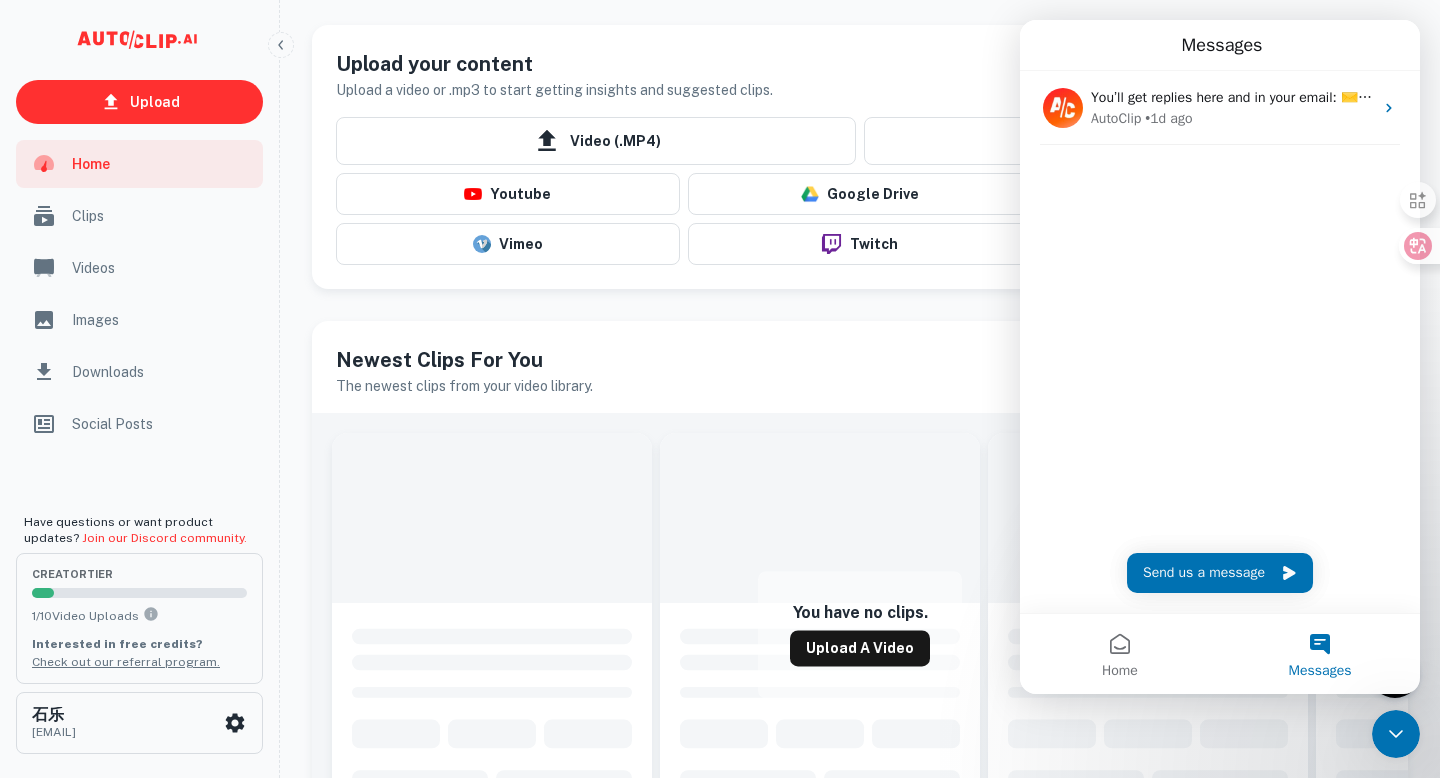 scroll, scrollTop: 21, scrollLeft: 0, axis: vertical 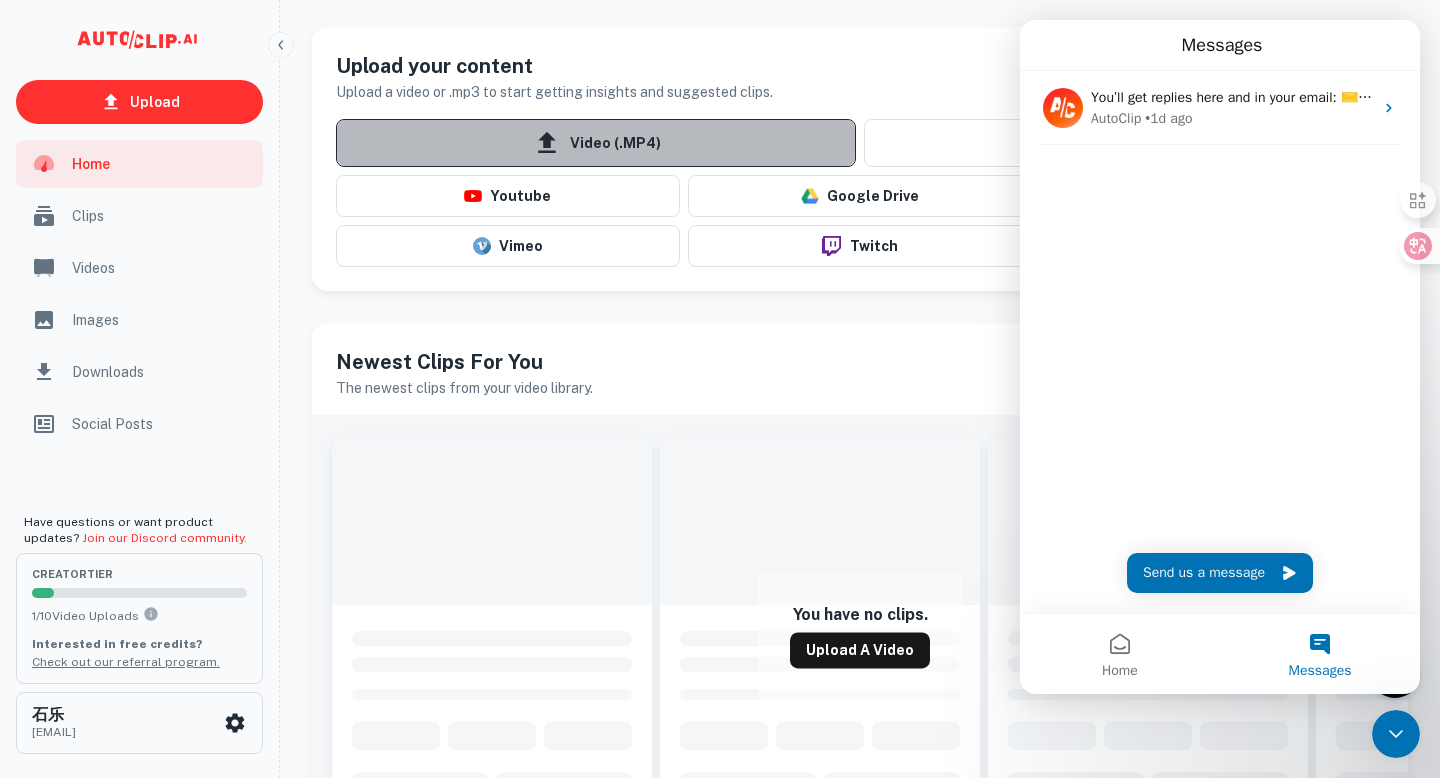 click 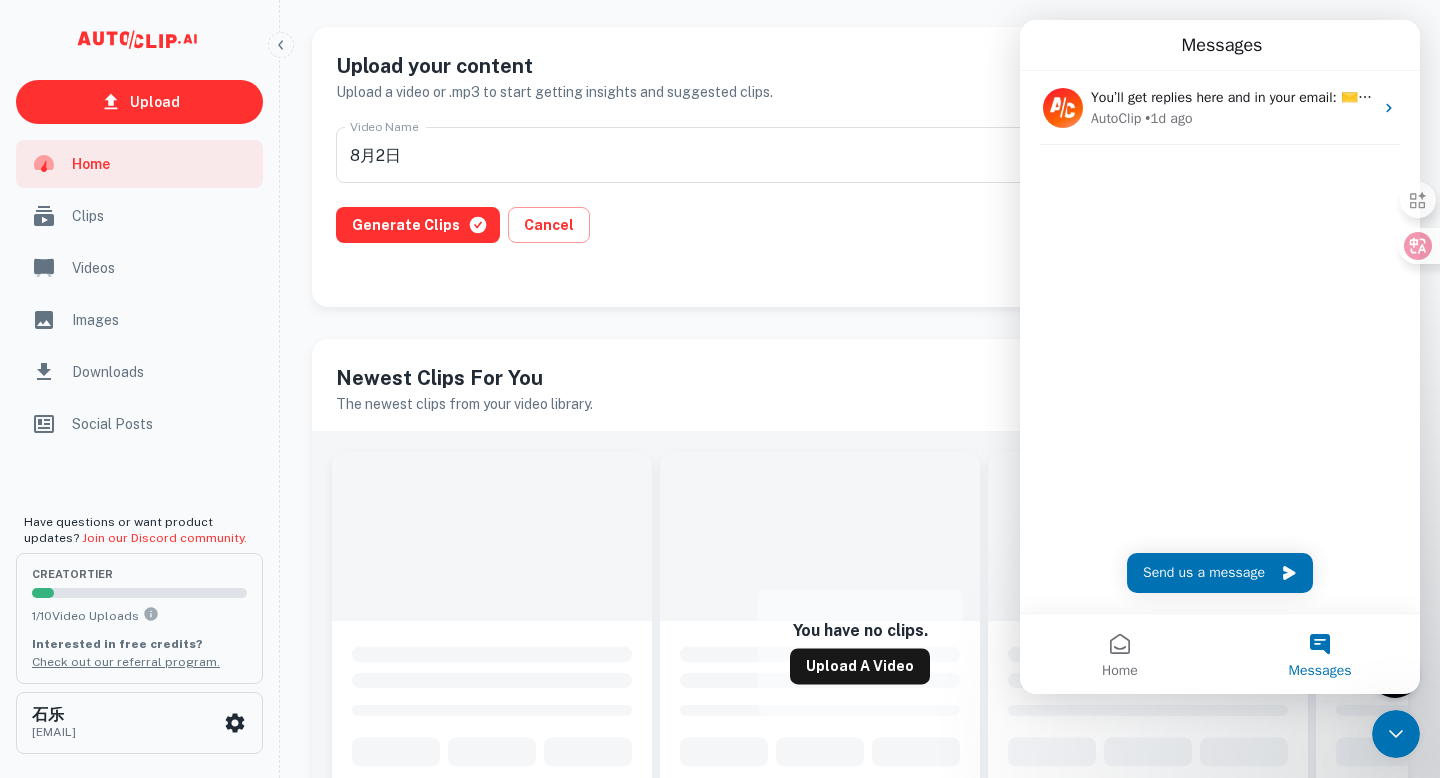 click at bounding box center [820, 536] 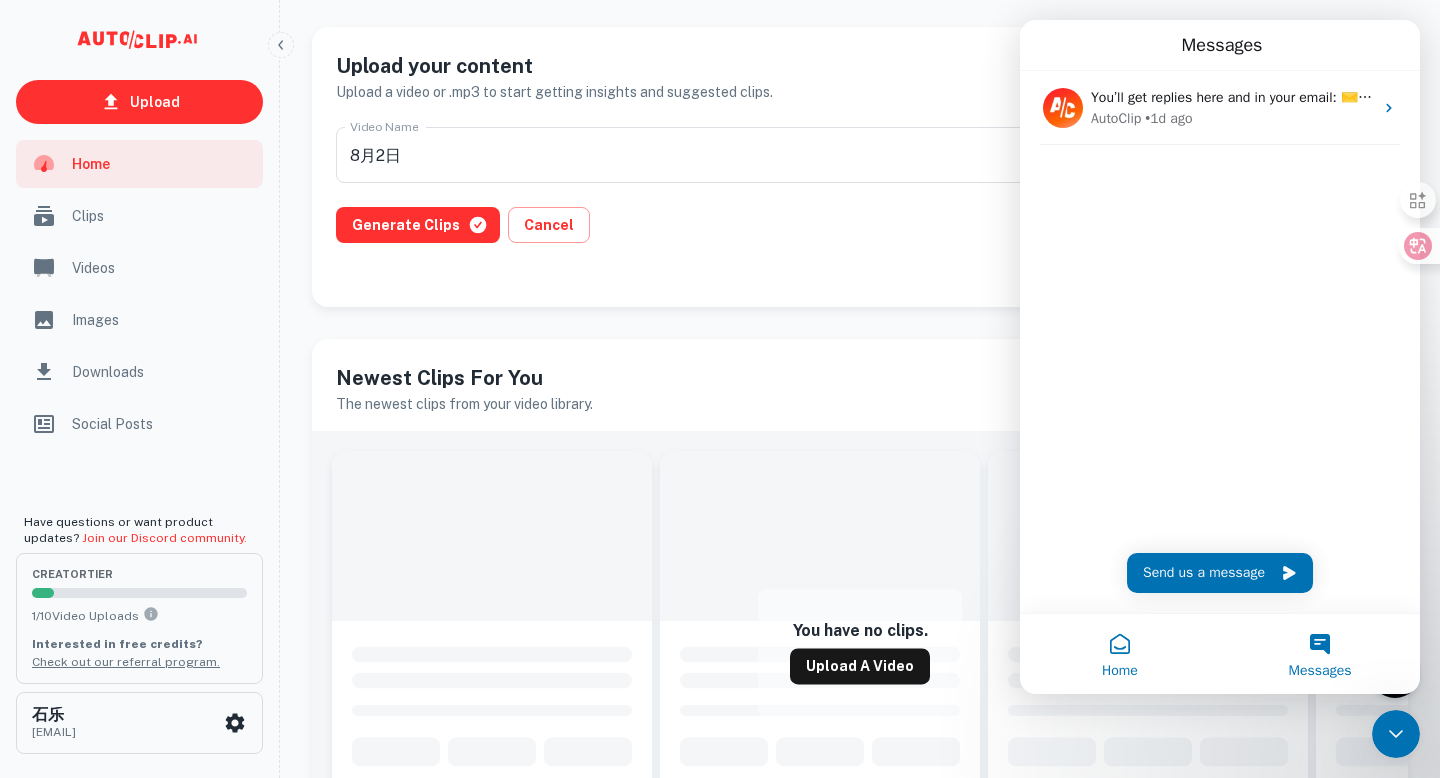 click on "Home" at bounding box center (1120, 654) 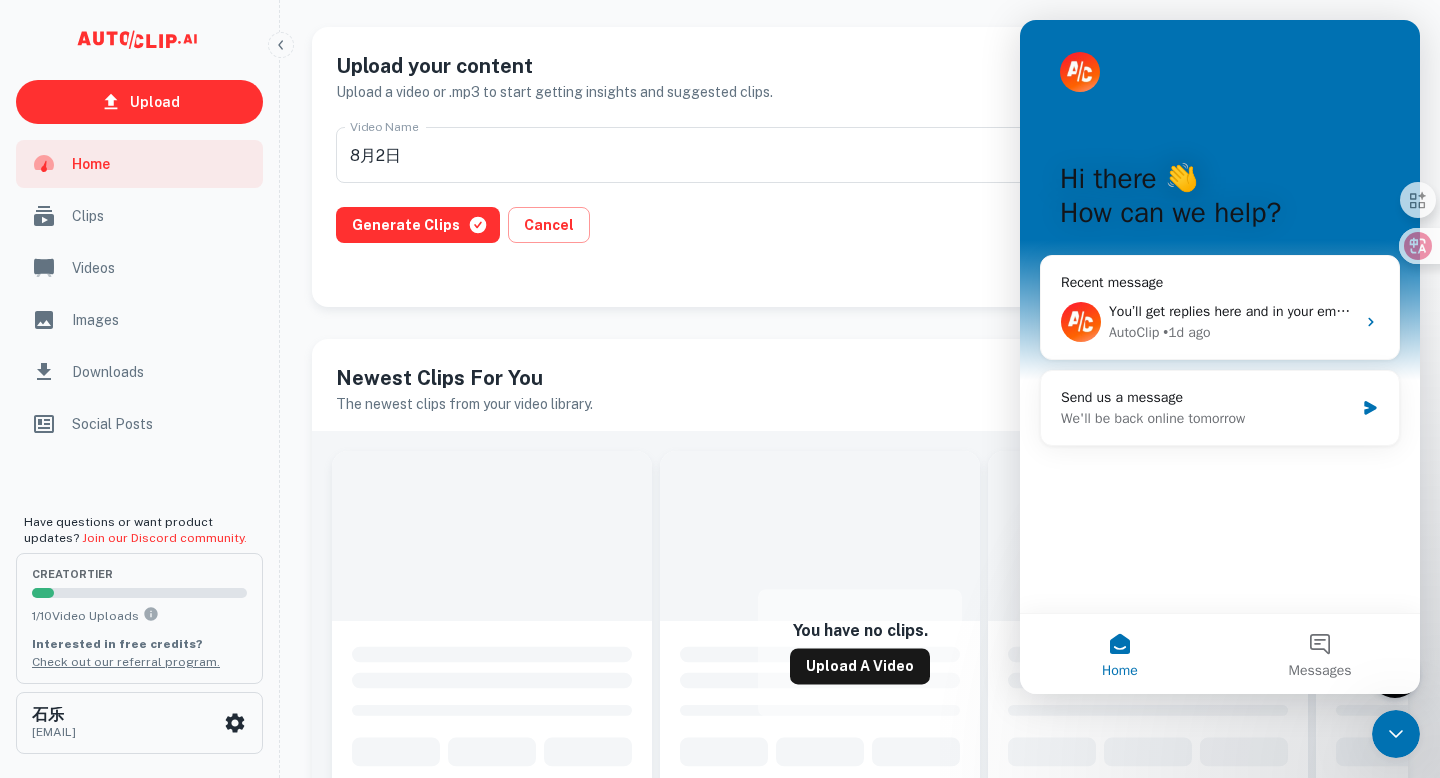 click on "Home" at bounding box center (1120, 654) 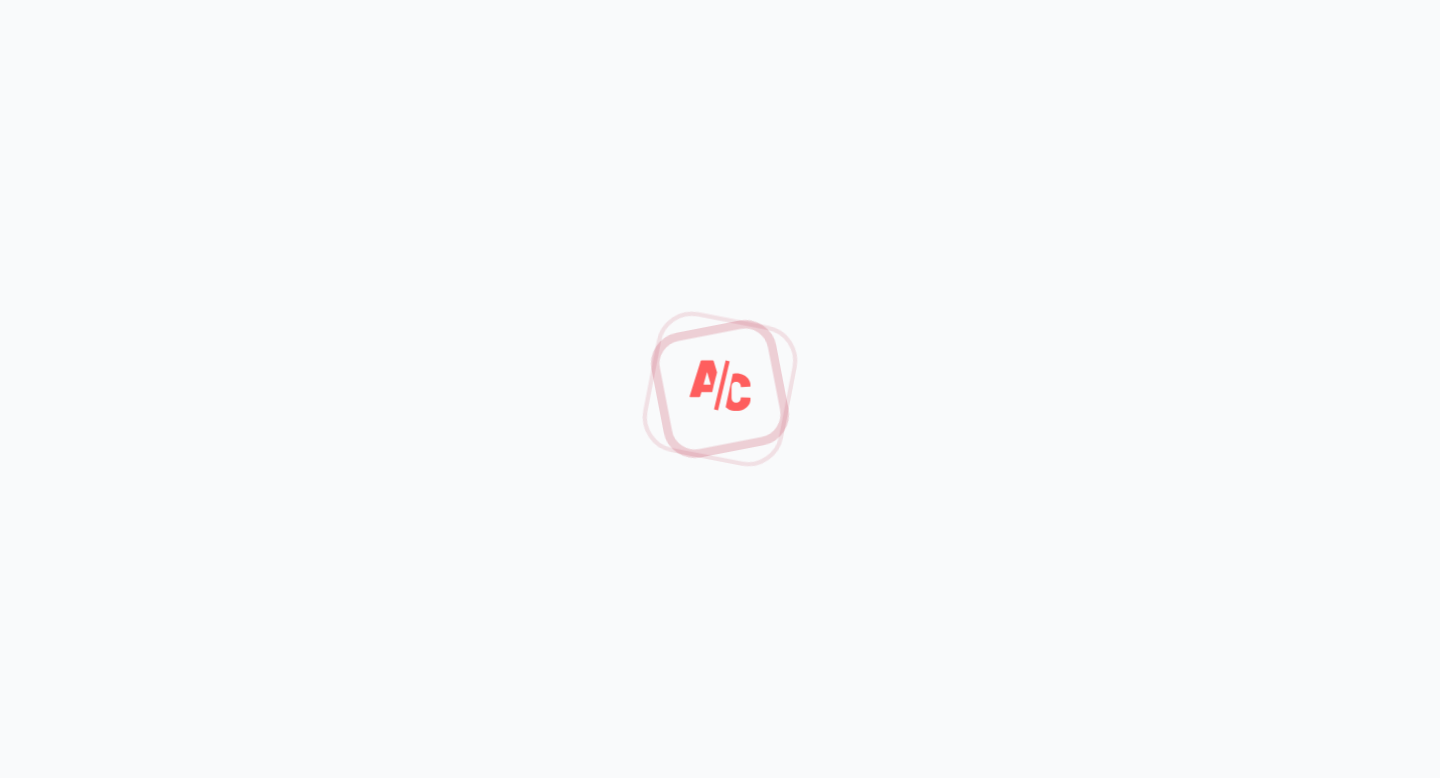 scroll, scrollTop: 0, scrollLeft: 0, axis: both 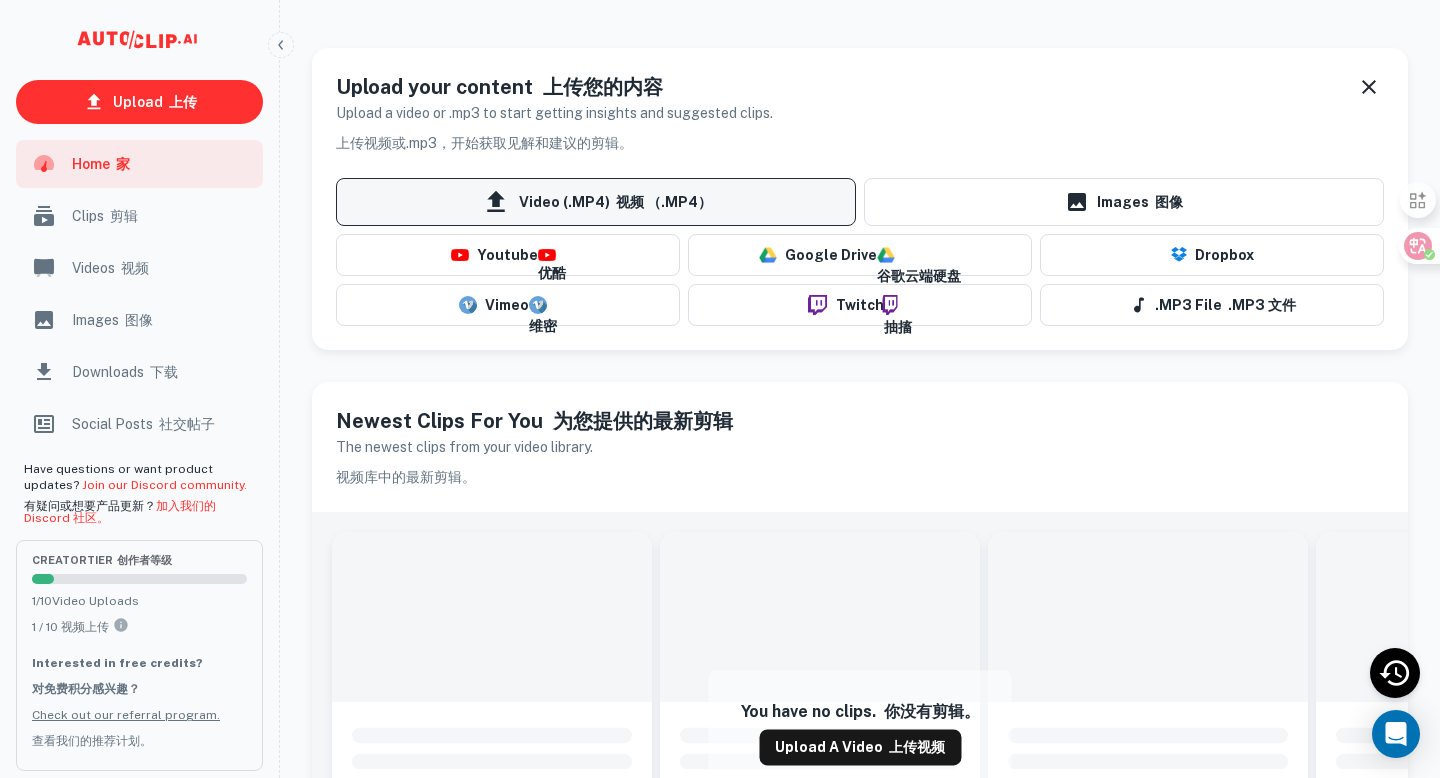 click on "Video (.MP4)    视频 （.MP4）" at bounding box center (596, 202) 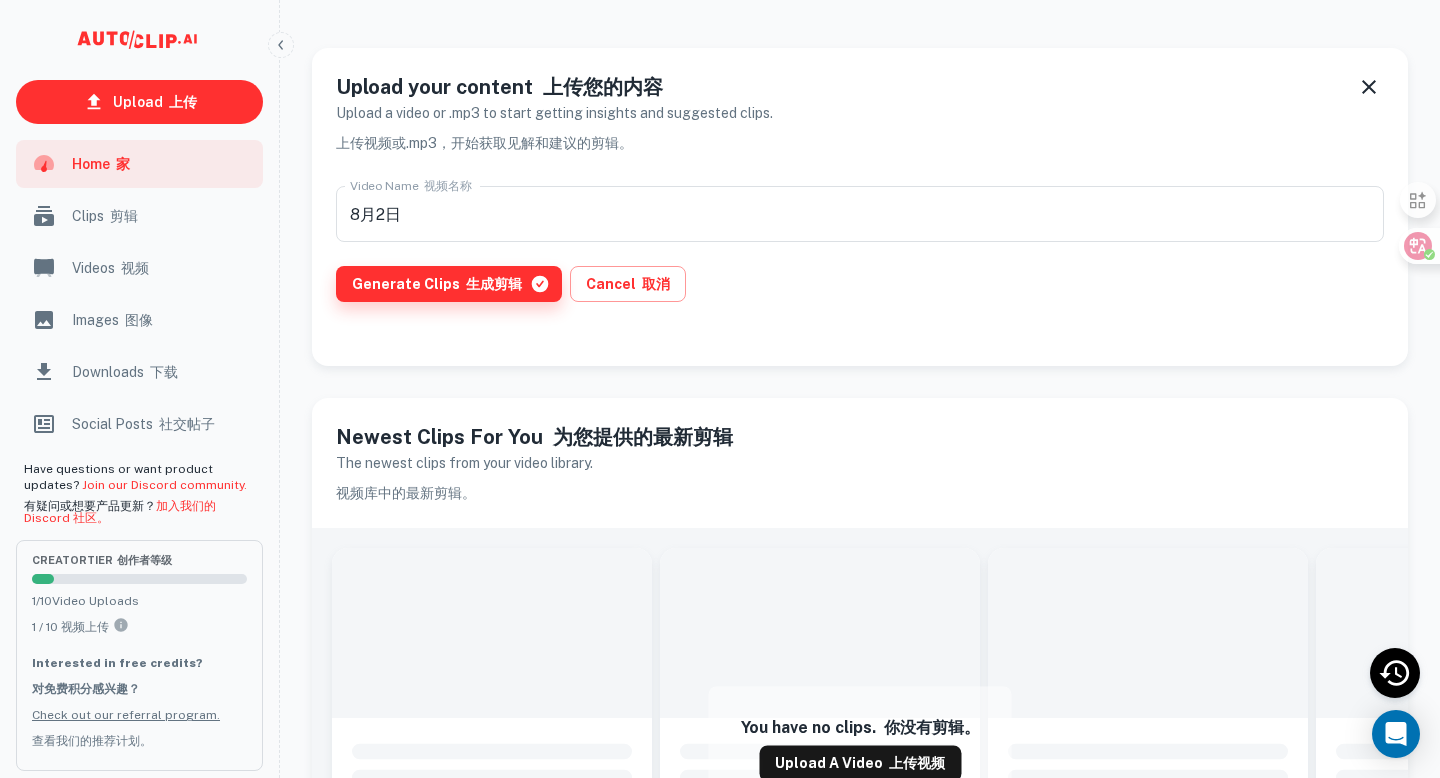 click on "生成剪辑" at bounding box center (494, 284) 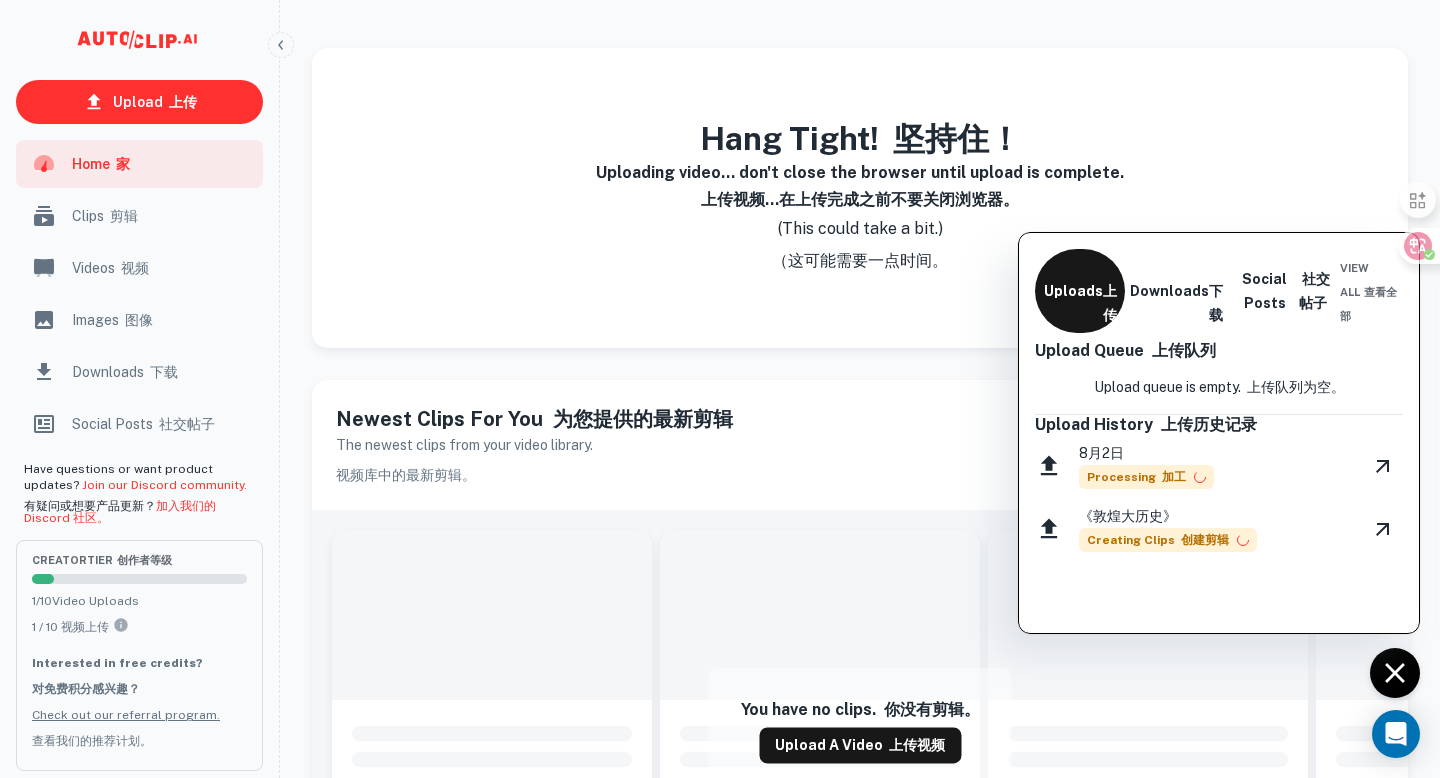 click at bounding box center (720, 389) 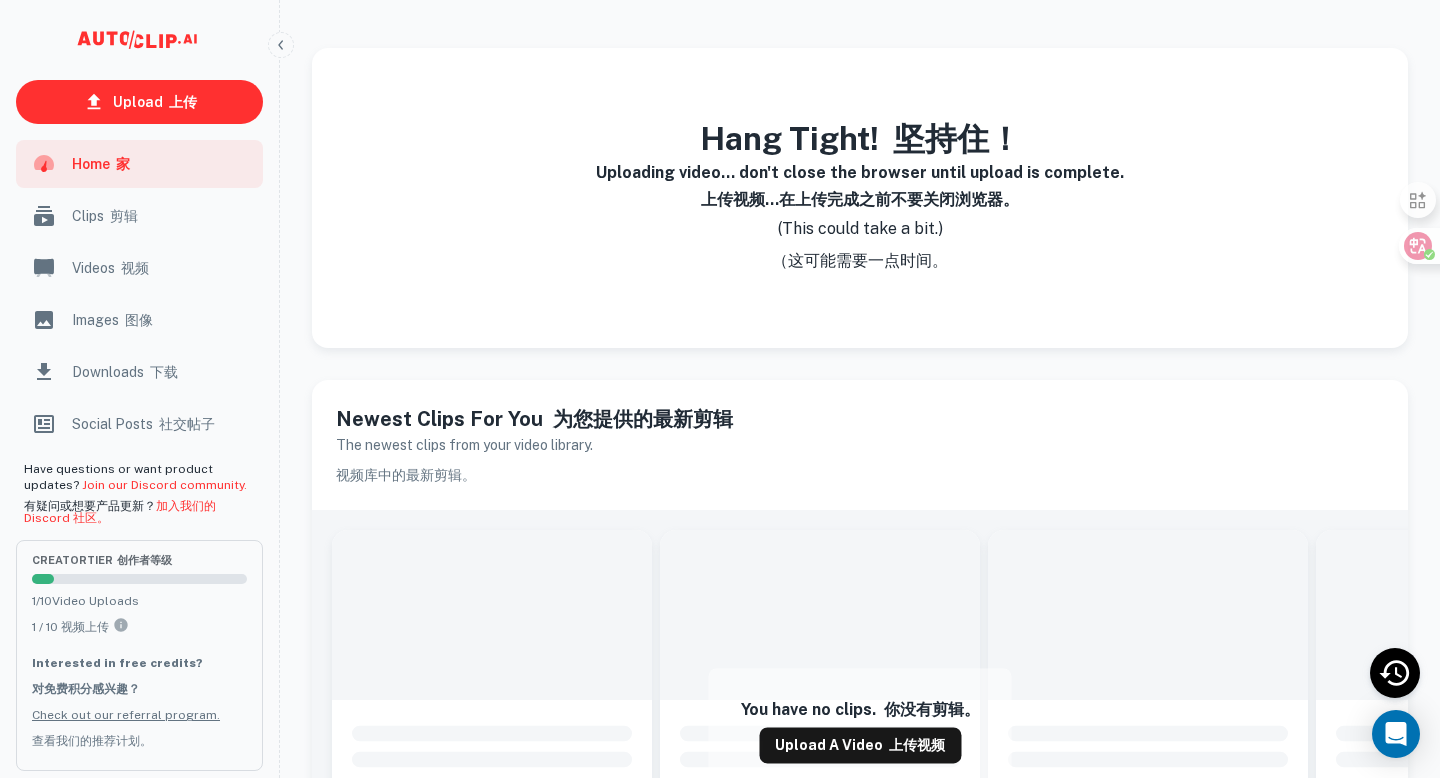 click on "加入我们的 Discord 社区。" at bounding box center (120, 512) 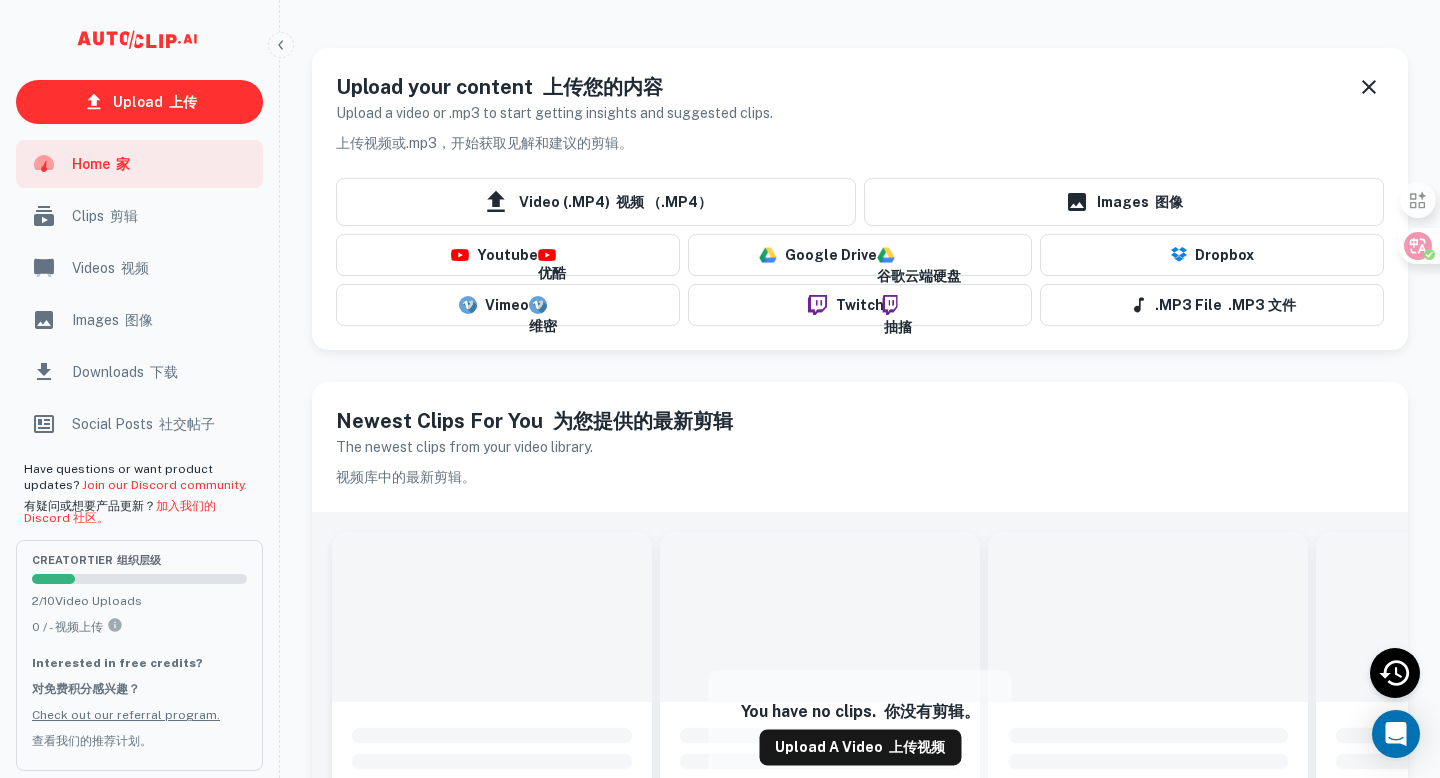 scroll, scrollTop: 17, scrollLeft: 0, axis: vertical 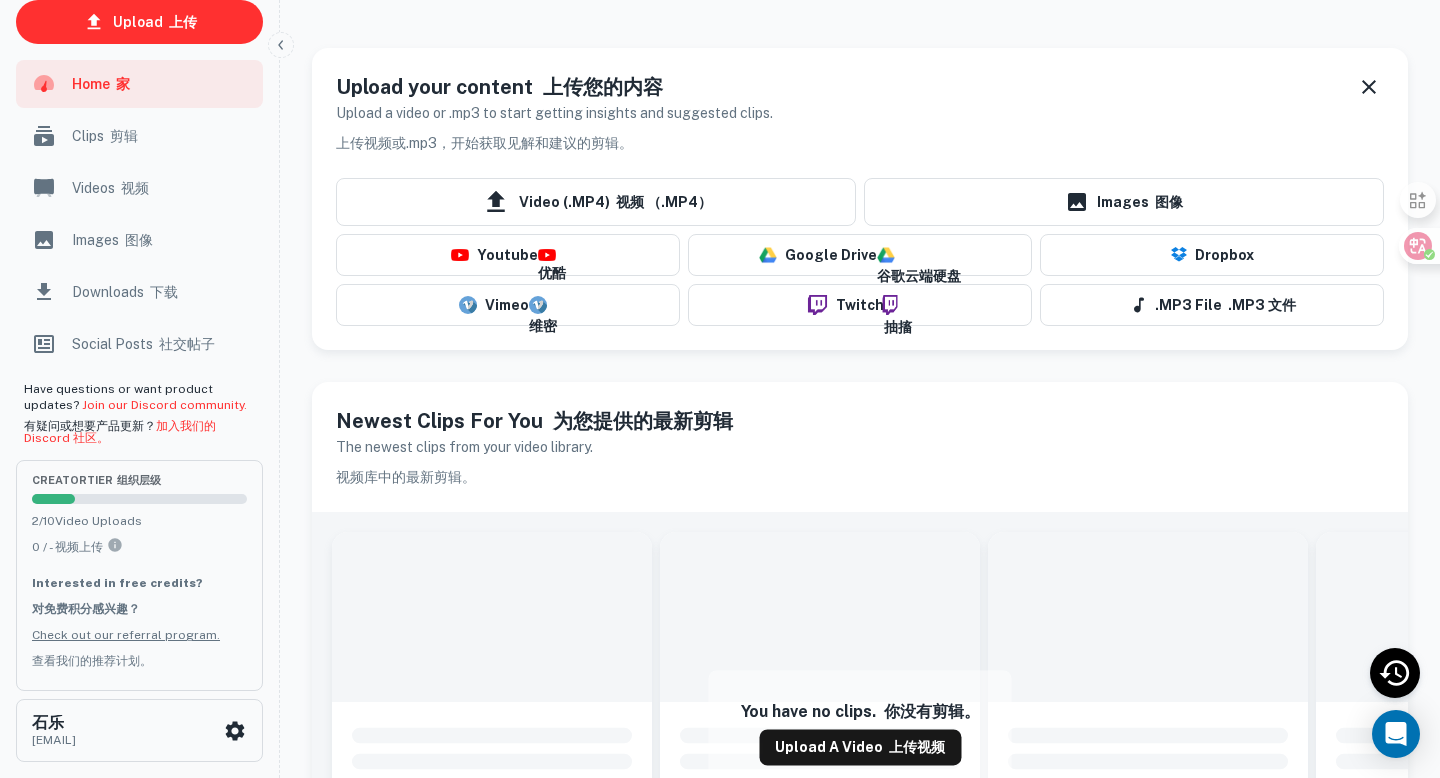 click on "Clips    剪辑" at bounding box center [139, 136] 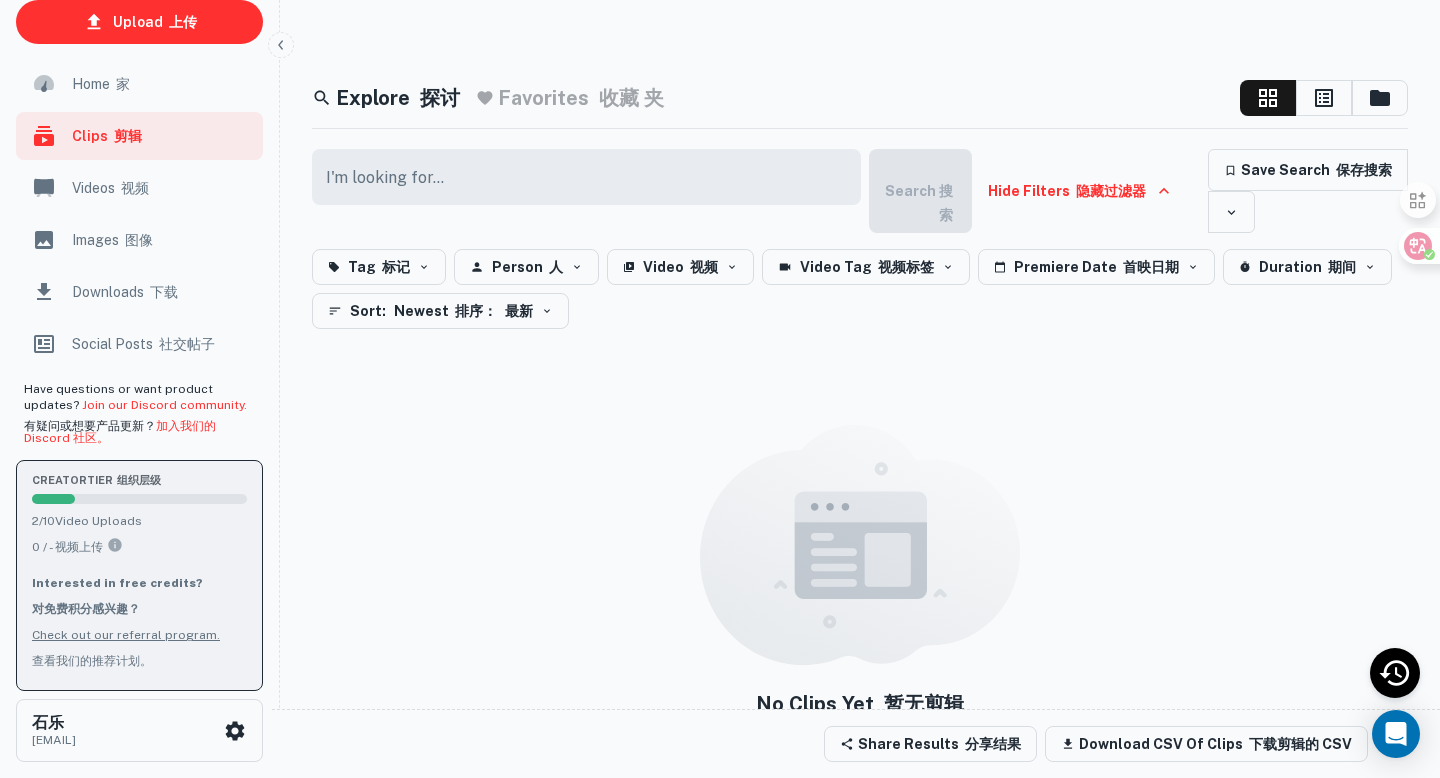 click on "2  /  10  Video Uploads 0 / - 视频上传" at bounding box center [139, 538] 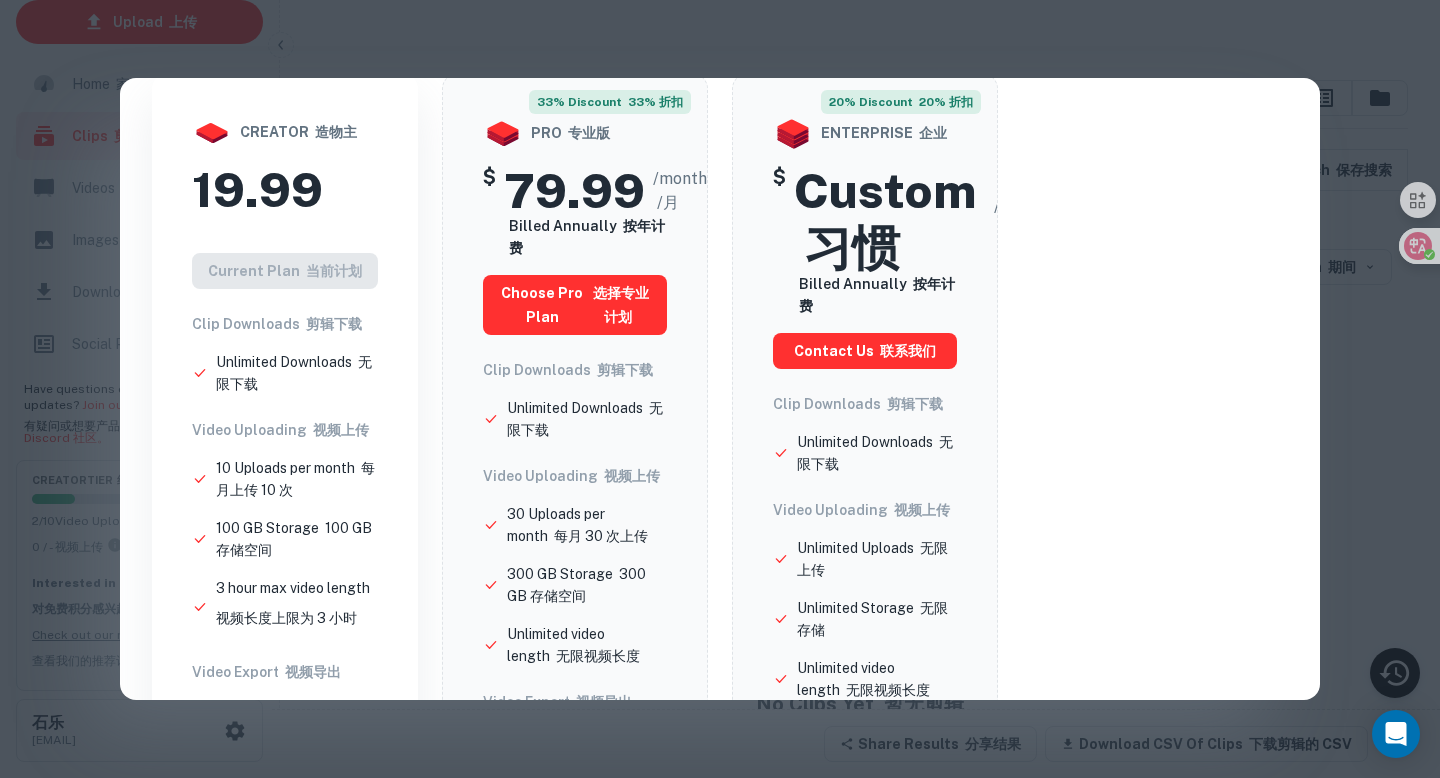 scroll, scrollTop: 281, scrollLeft: 0, axis: vertical 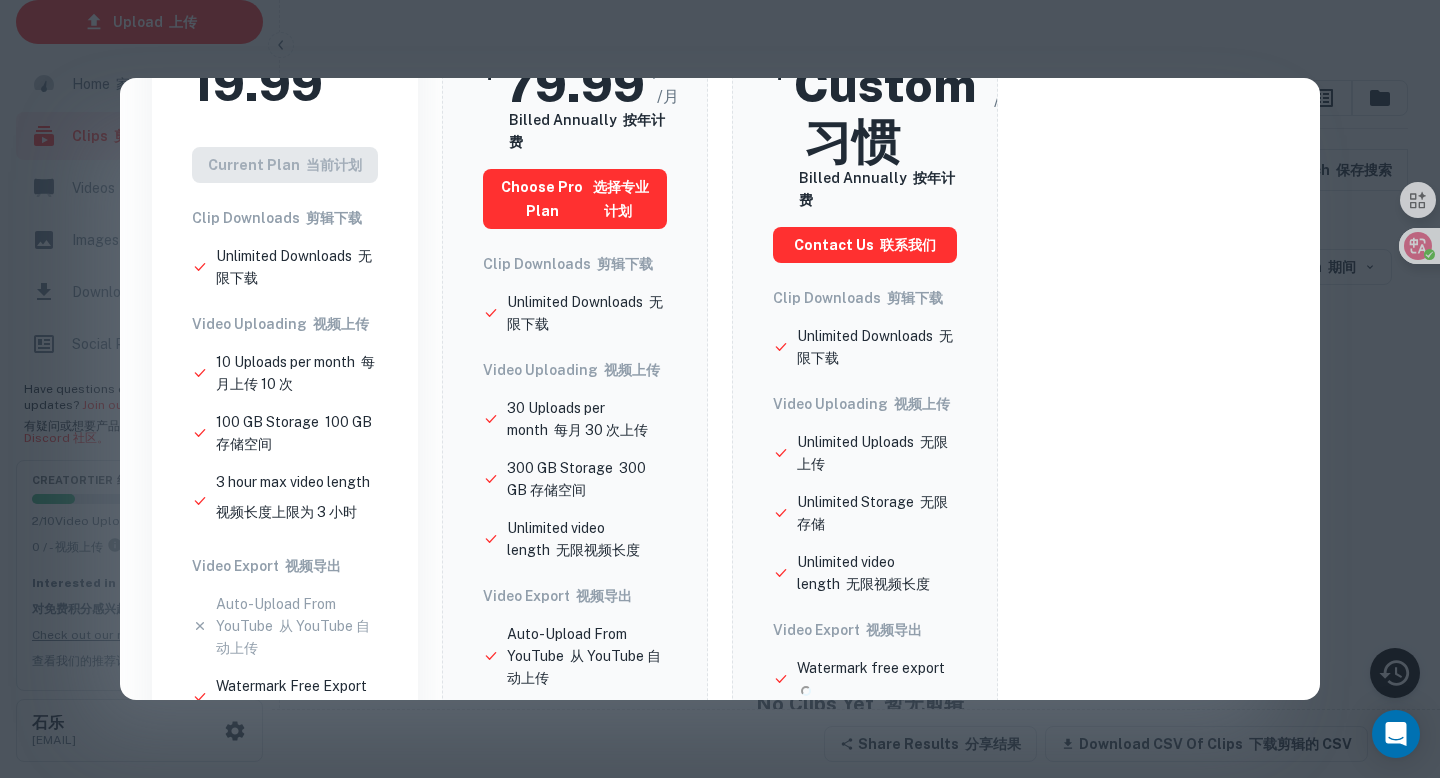 click on "Update Your Plan    更新您的计划 You are currently on the  Creator  tier. 您当前处于 创作者 层。 Have a discount code?    有折扣代码吗？ Monthly    每月 Yearly    每年 creator    造物主 19.99 Current Plan    当前计划 Clip Downloads    剪辑下载 Unlimited Downloads    无限下载 Video Uploading    视频上传 10 Uploads per month    每月上传 10 次 100 GB Storage    100 GB 存储空间 3 hour max video length 视频长度上限为 3 小时 Video Export    视频导出 Auto-Upload From YouTube    从 YouTube 自动上传 Watermark Free Export    Subtitle export Custom Fonts Automation & Integrations Uploads via RSS Feed Custom Integrations Collaboration No team seats 33% discount    33% 折扣 pro    专业版 $ 79.99 /month    /月 Billed Annually    按年计费 choose pro plan    选择专业计划 Clip Downloads    剪辑下载 Unlimited Downloads    无限下载 Video Uploading    视频上传 30 Uploads per month    $" at bounding box center [720, 389] 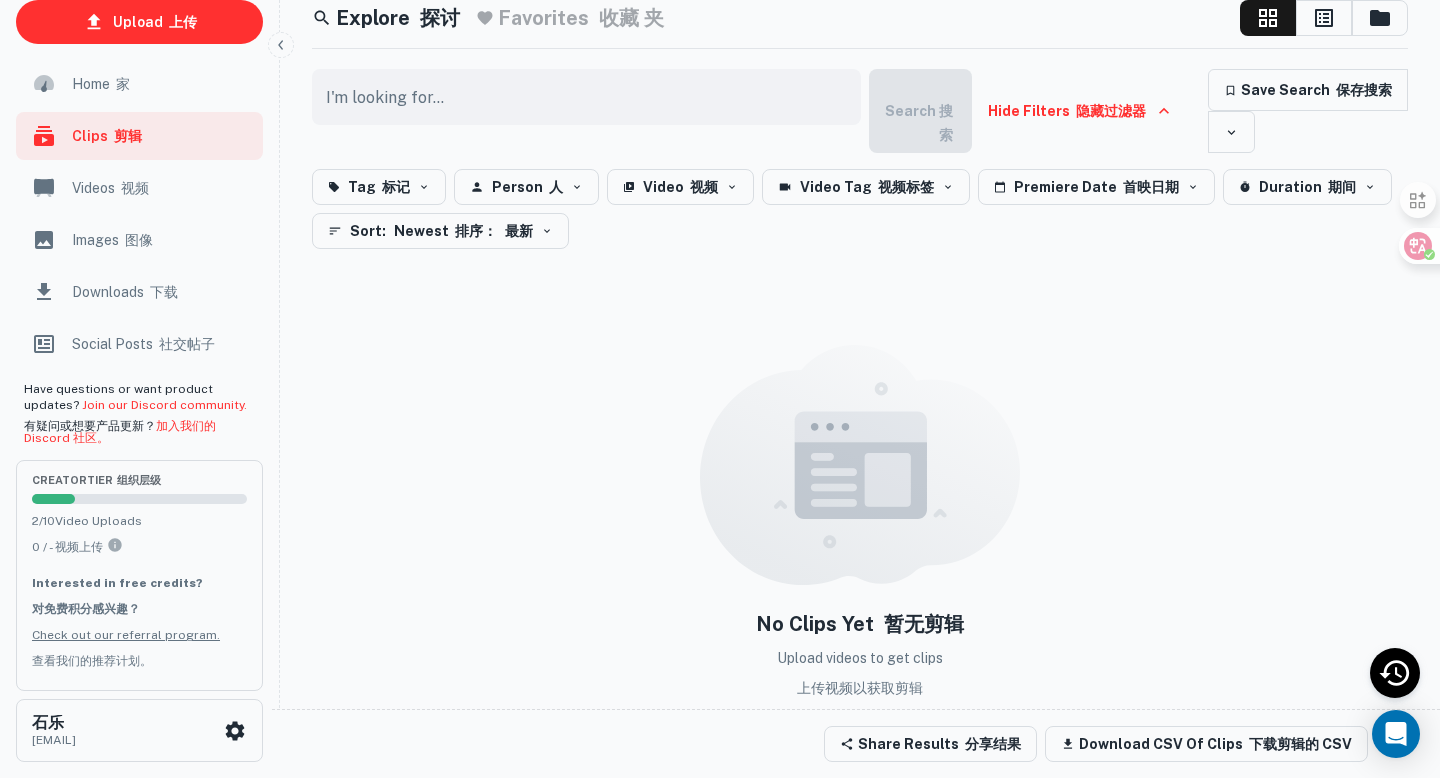 scroll, scrollTop: 221, scrollLeft: 0, axis: vertical 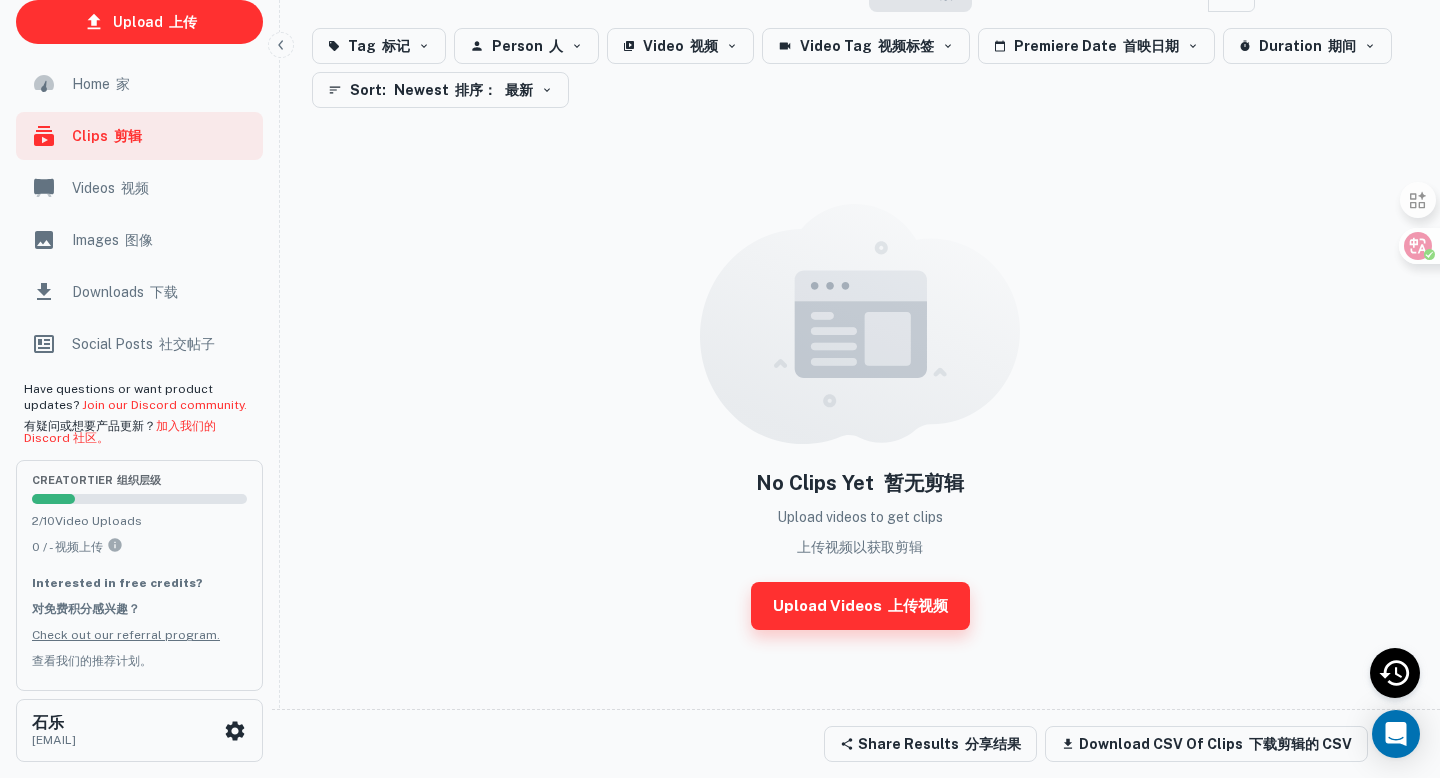 click on "Upload Videos    上传视频" at bounding box center (860, 606) 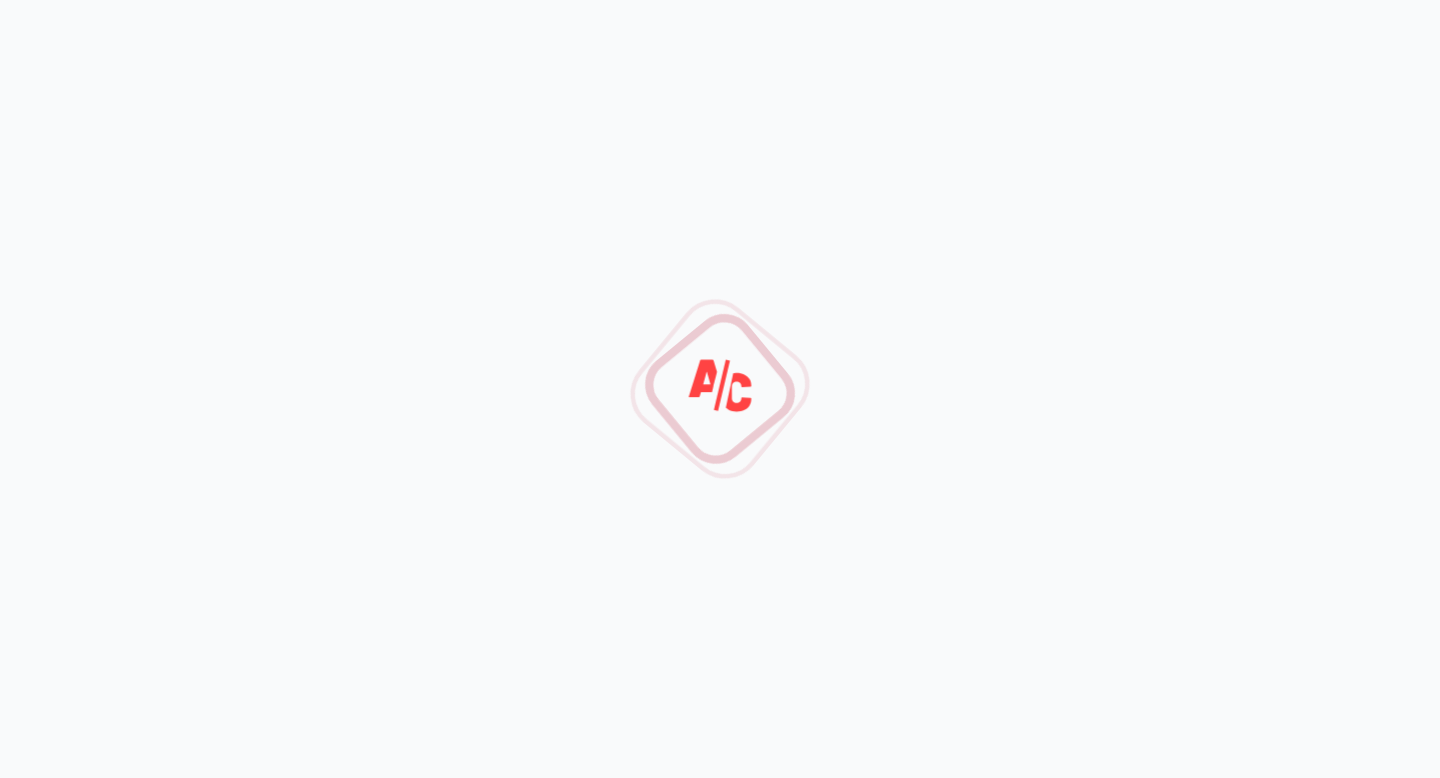 scroll, scrollTop: 0, scrollLeft: 0, axis: both 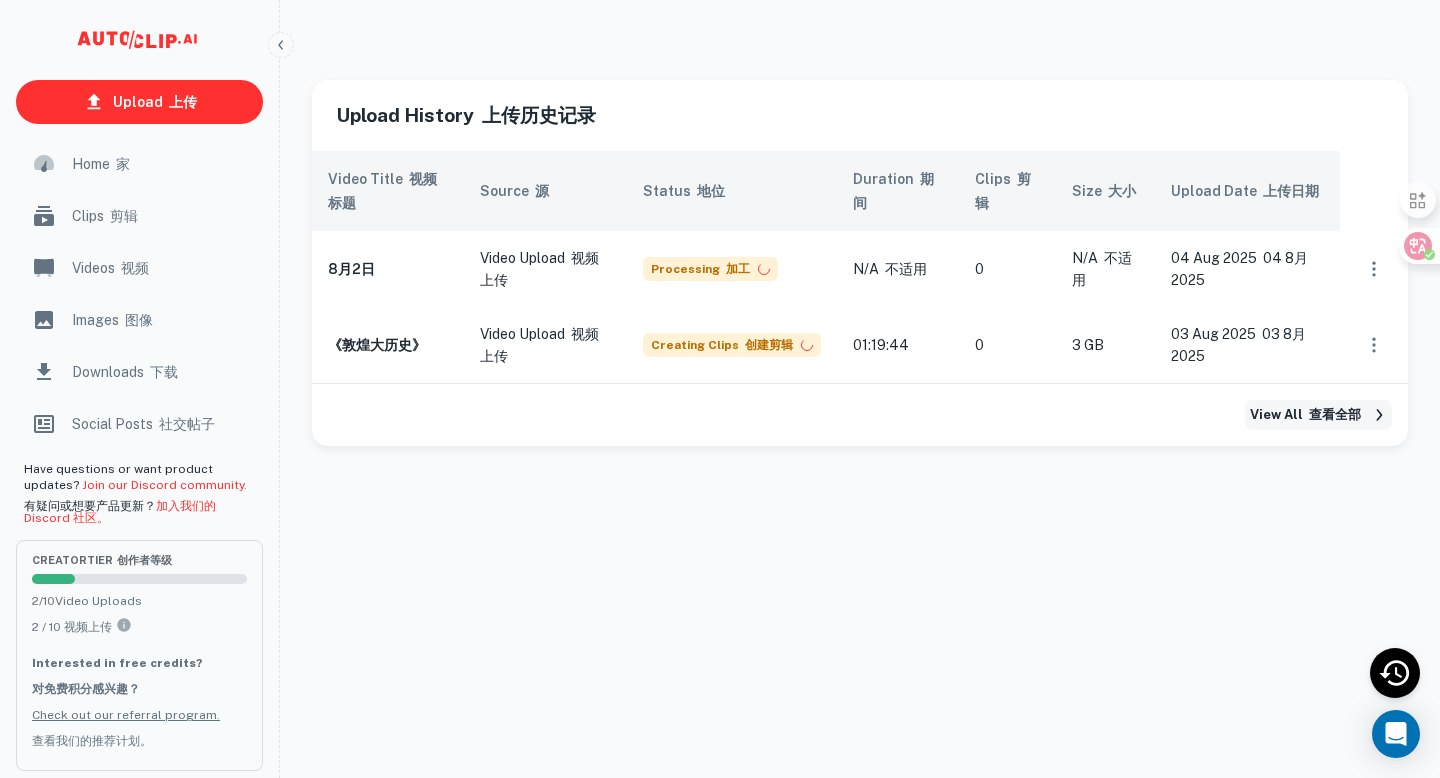 click on "View All    查看全部" at bounding box center [1318, 415] 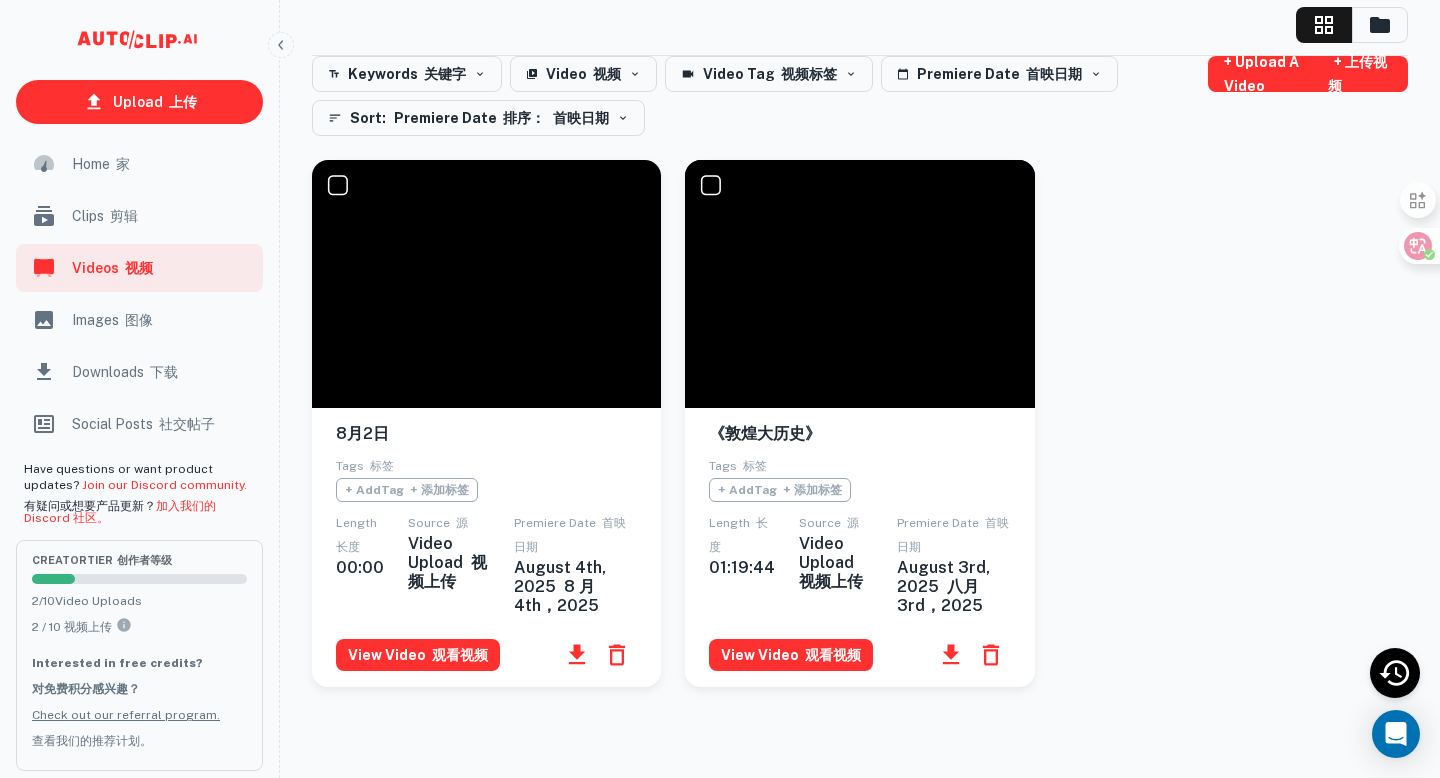 scroll, scrollTop: 78, scrollLeft: 0, axis: vertical 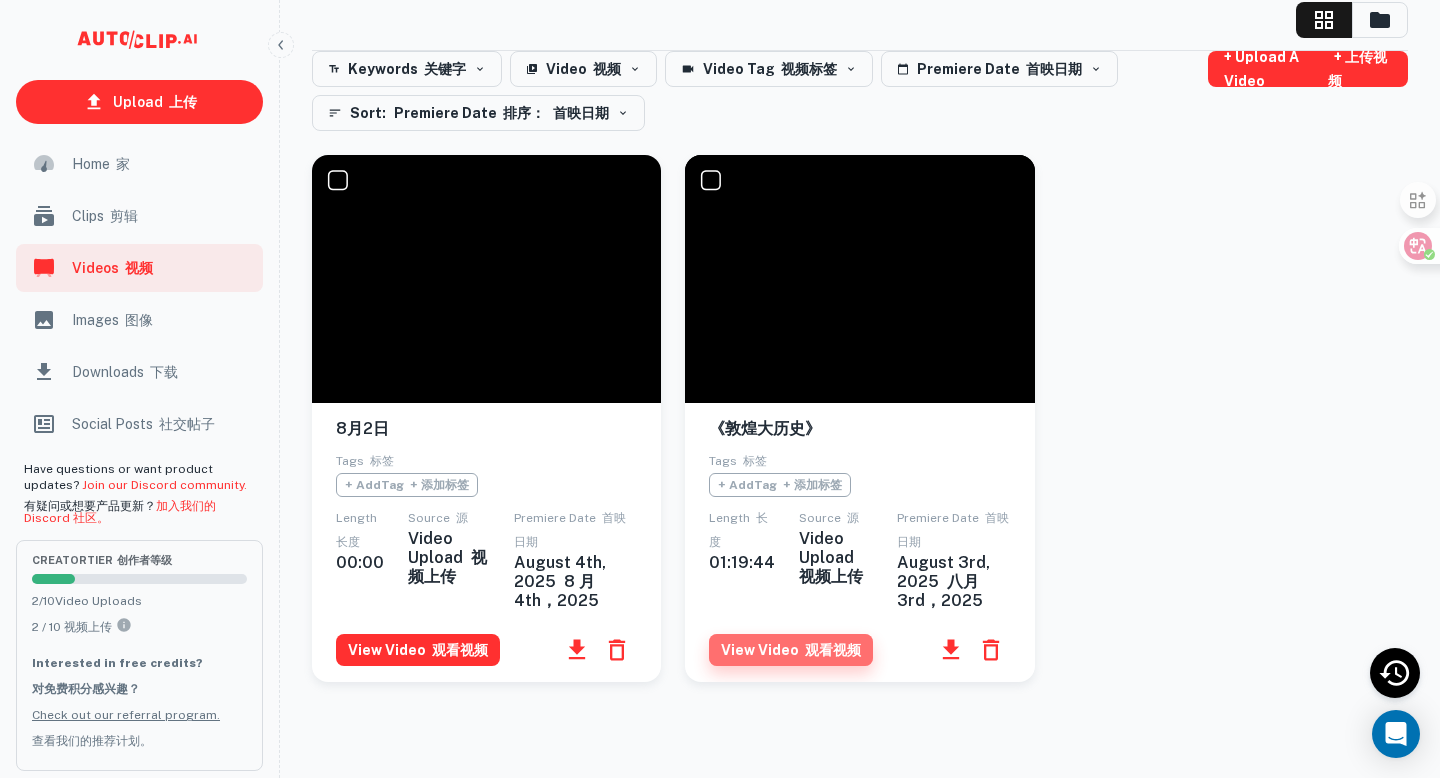 click at bounding box center [802, 650] 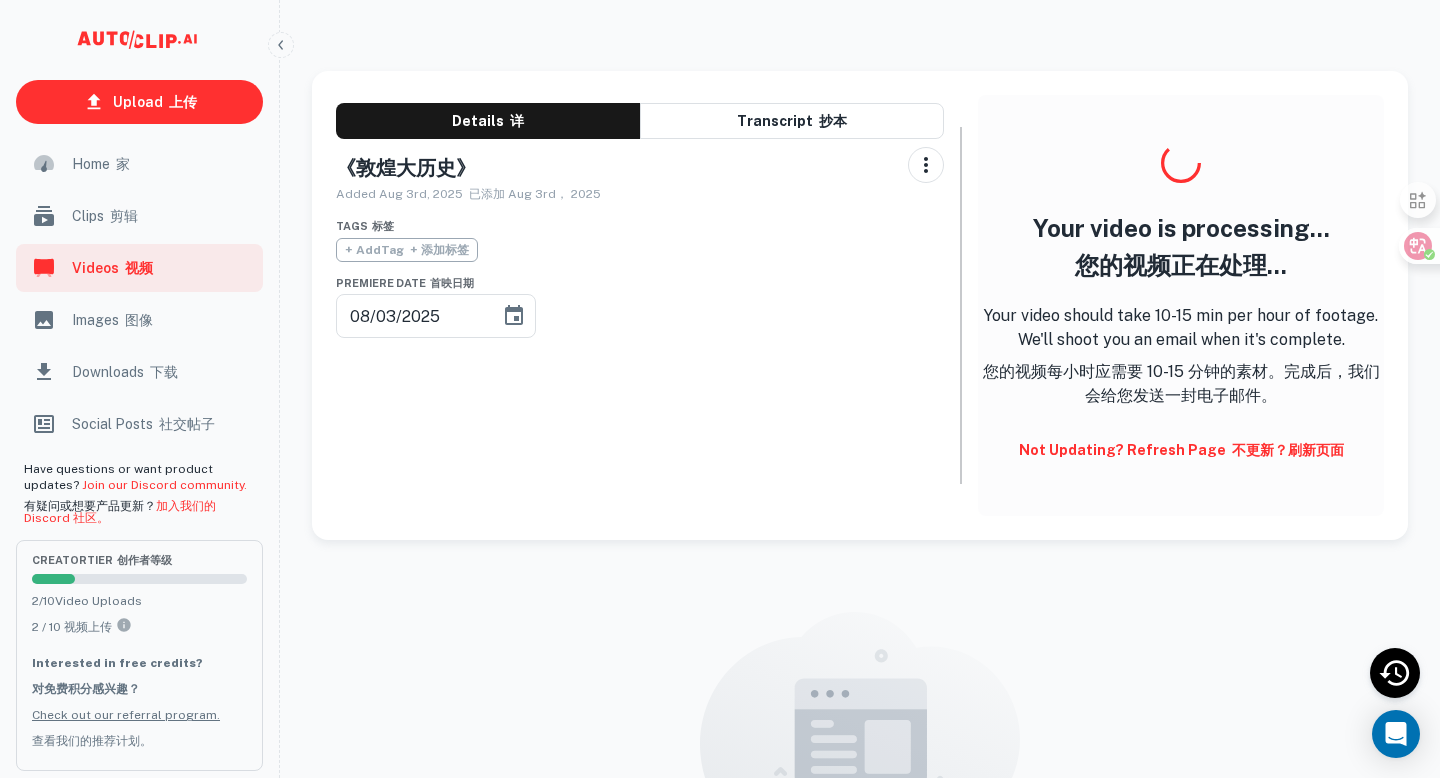 scroll, scrollTop: 0, scrollLeft: 0, axis: both 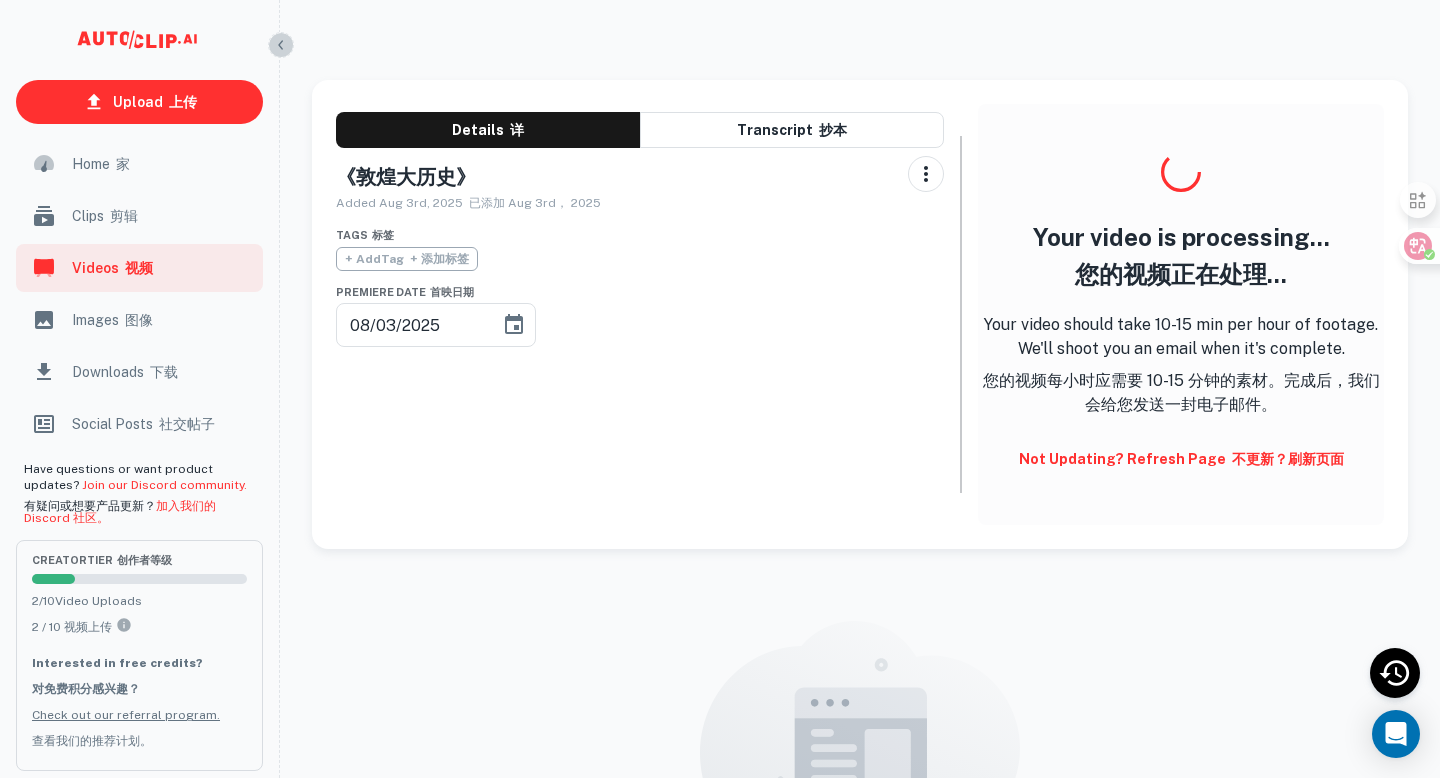 click 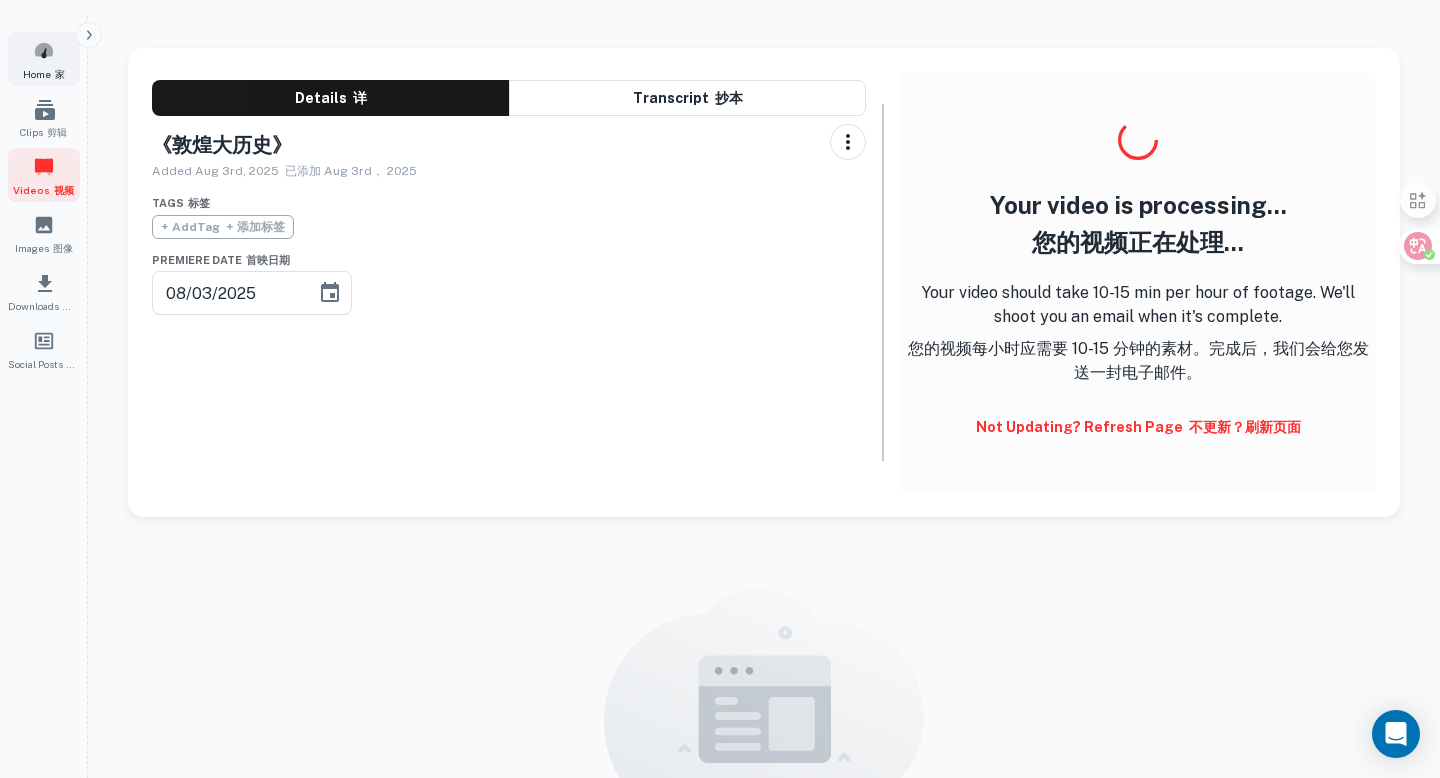 click at bounding box center [44, 51] 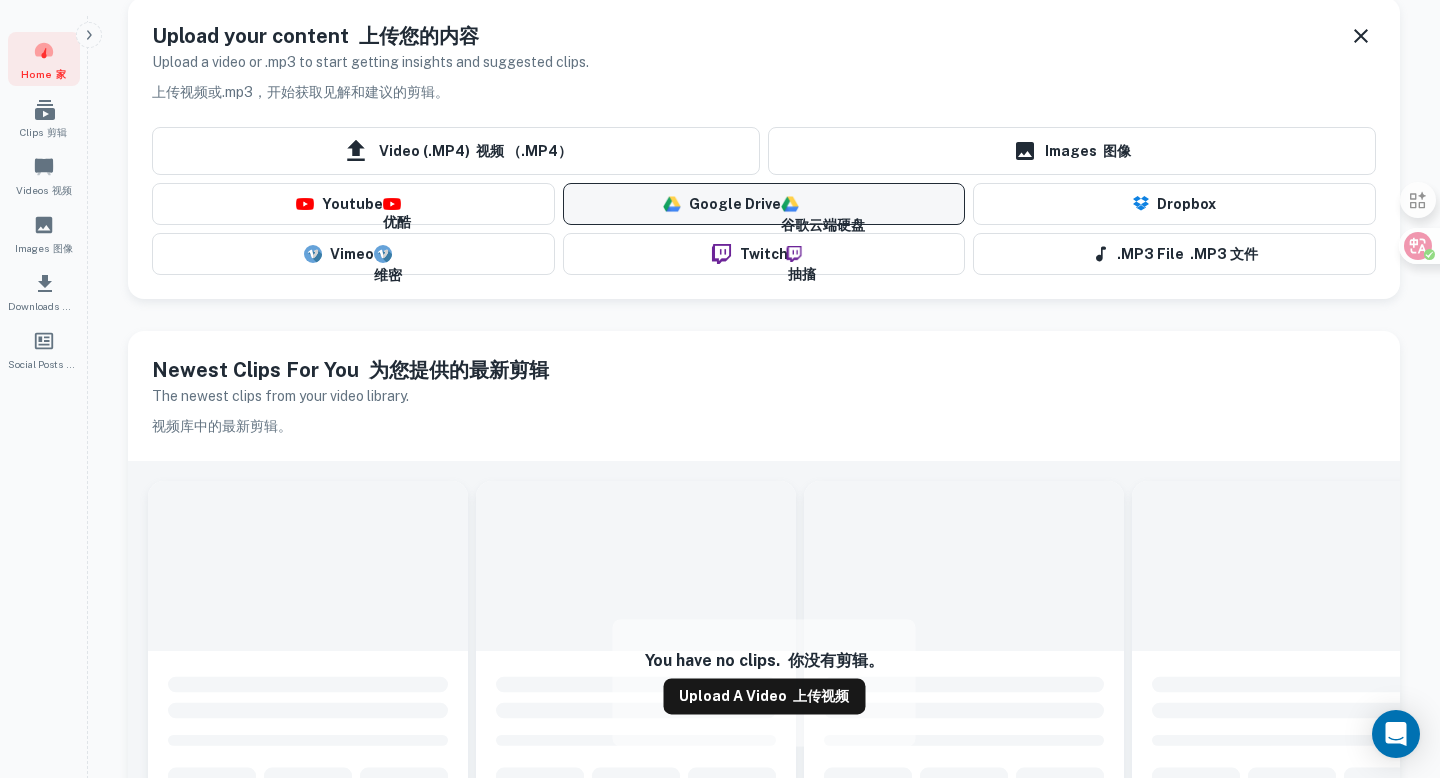 scroll, scrollTop: 0, scrollLeft: 0, axis: both 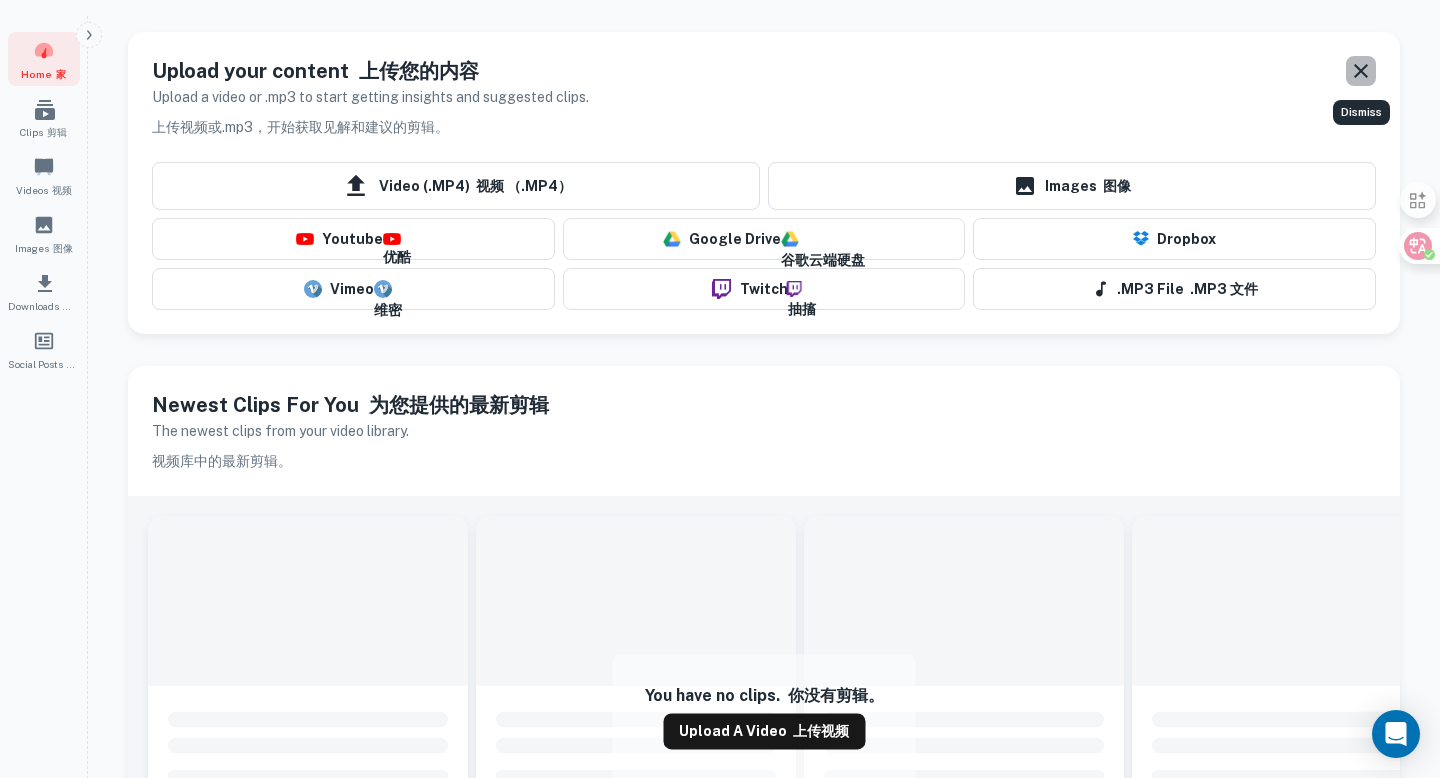 click 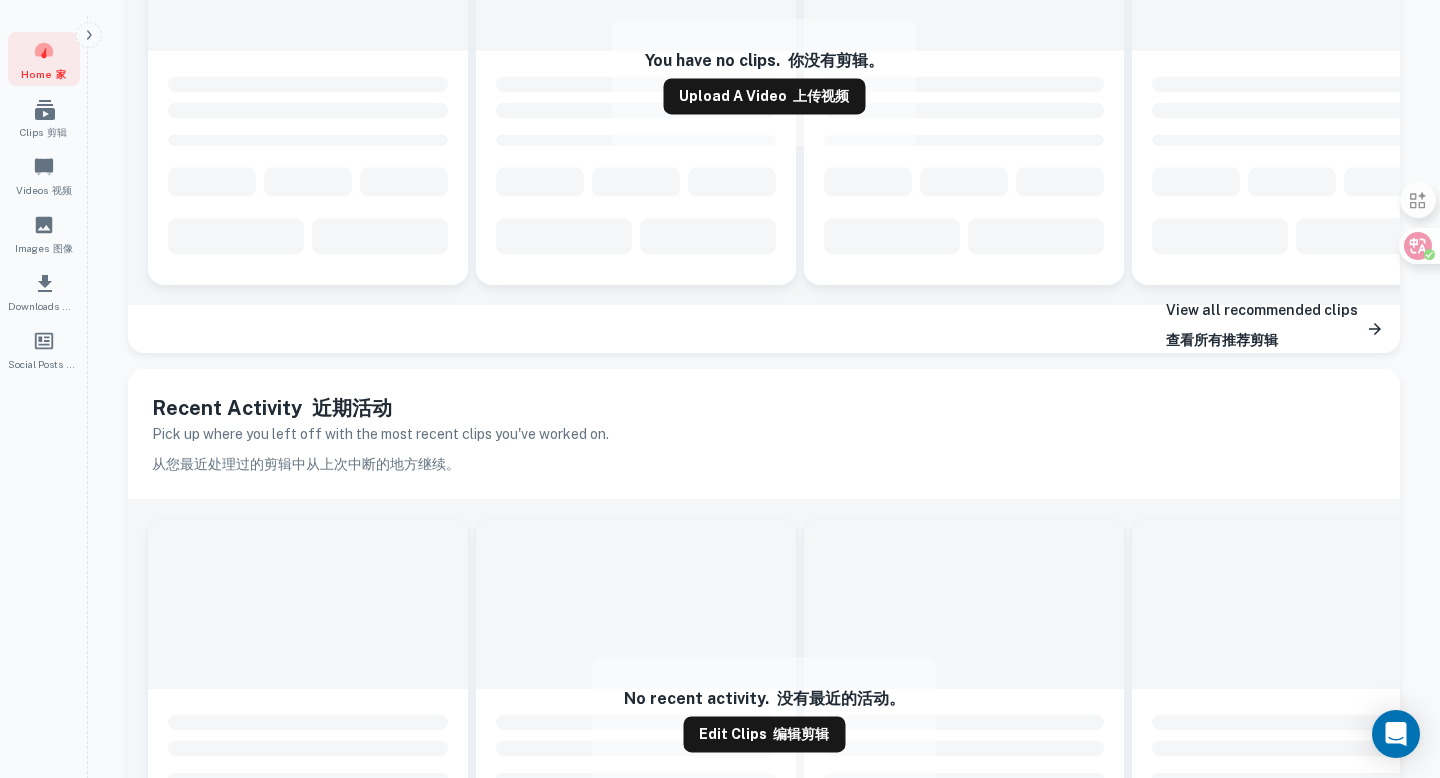 scroll, scrollTop: 0, scrollLeft: 0, axis: both 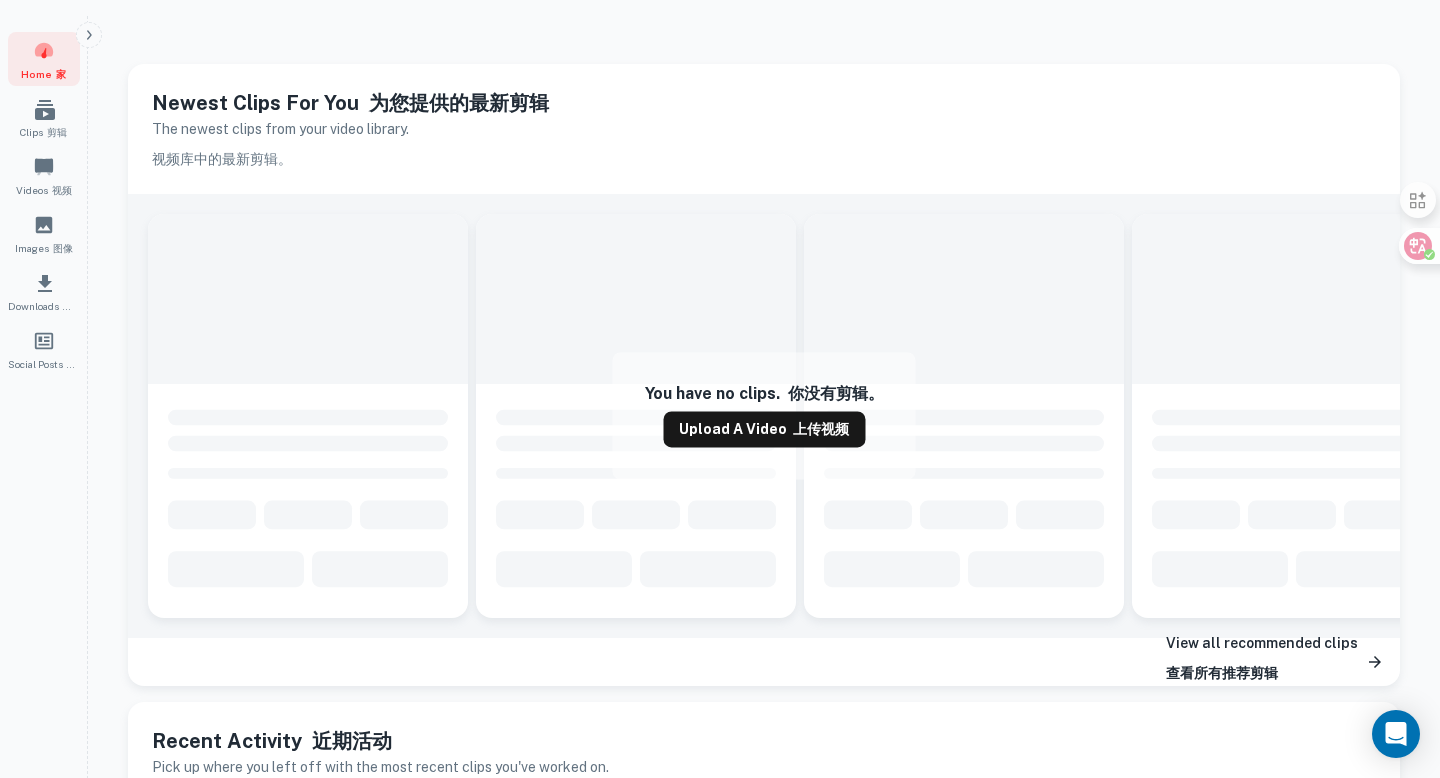 click 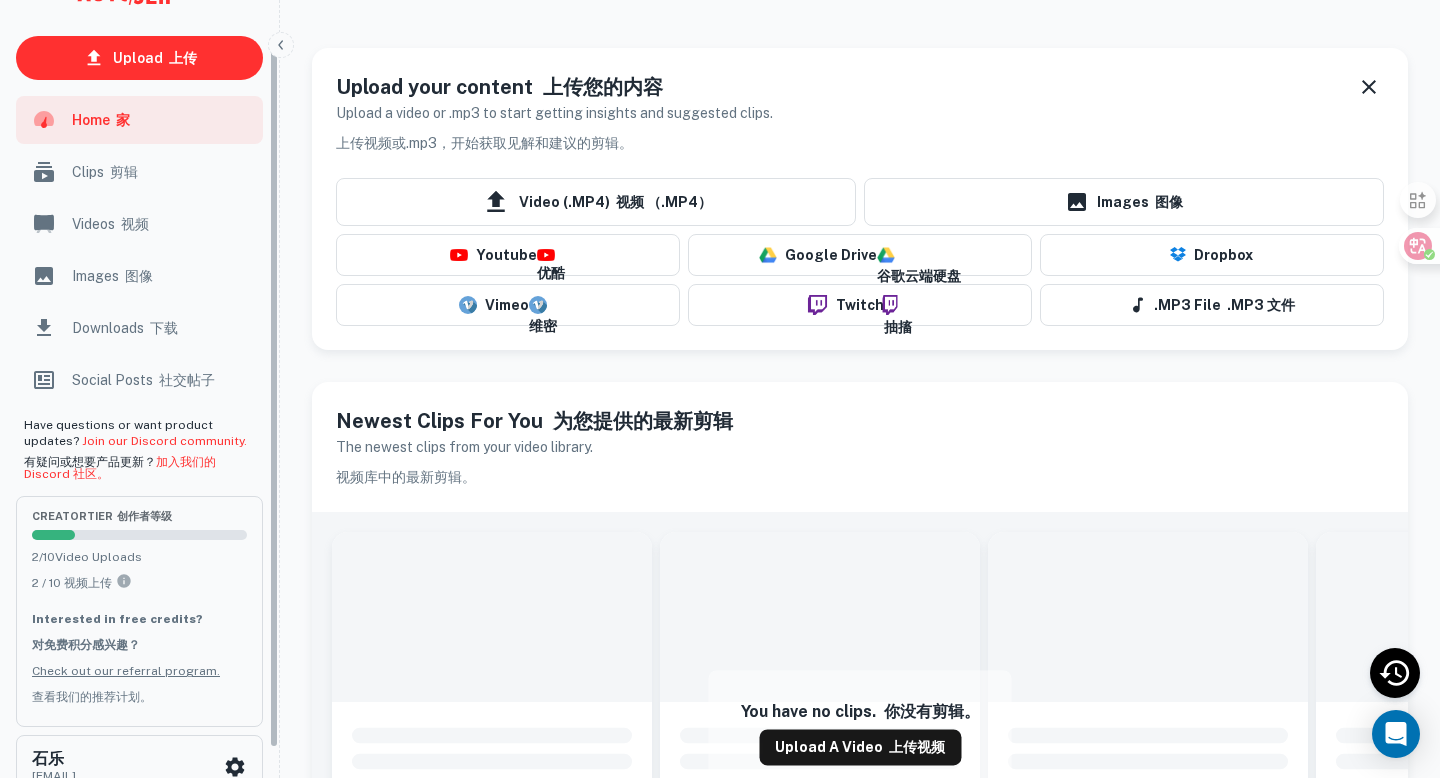 scroll, scrollTop: 80, scrollLeft: 0, axis: vertical 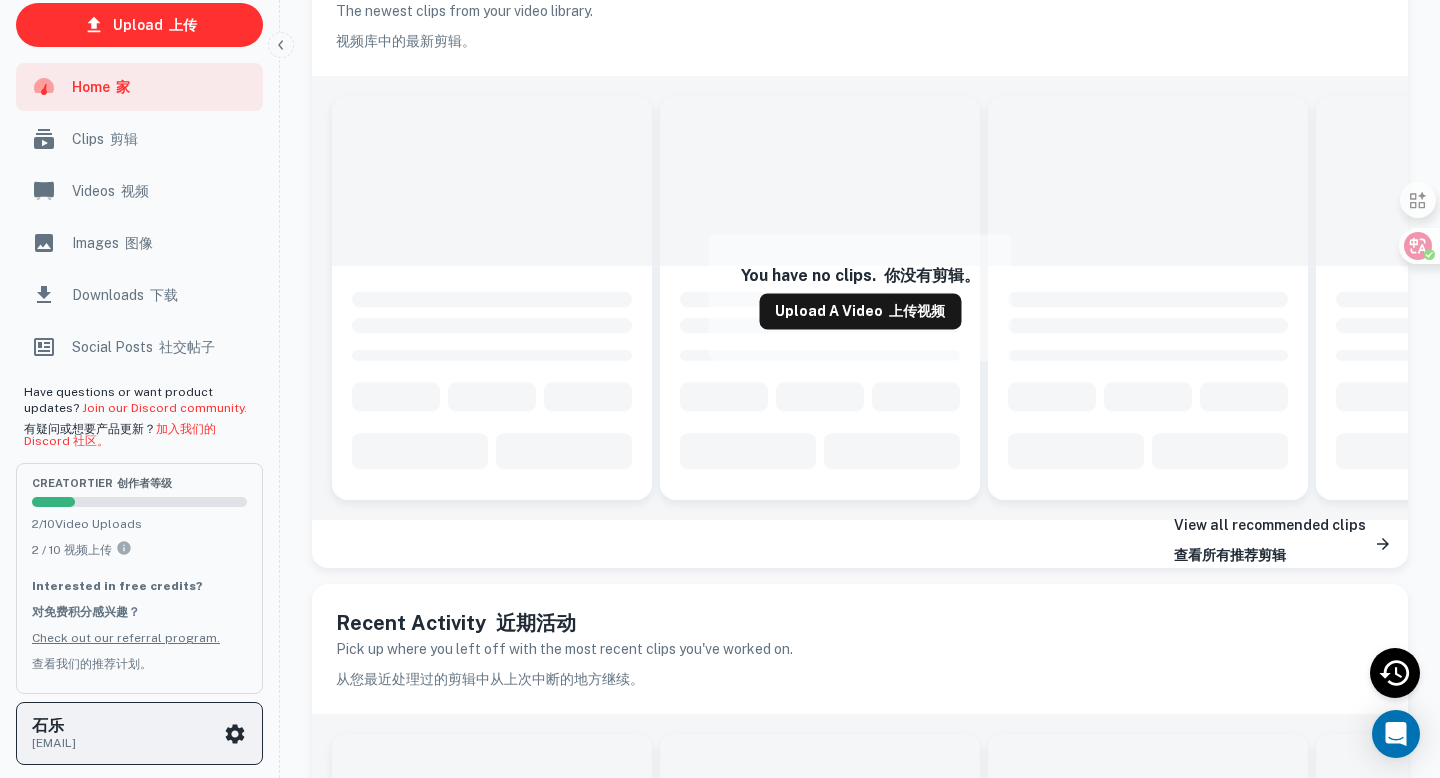 click 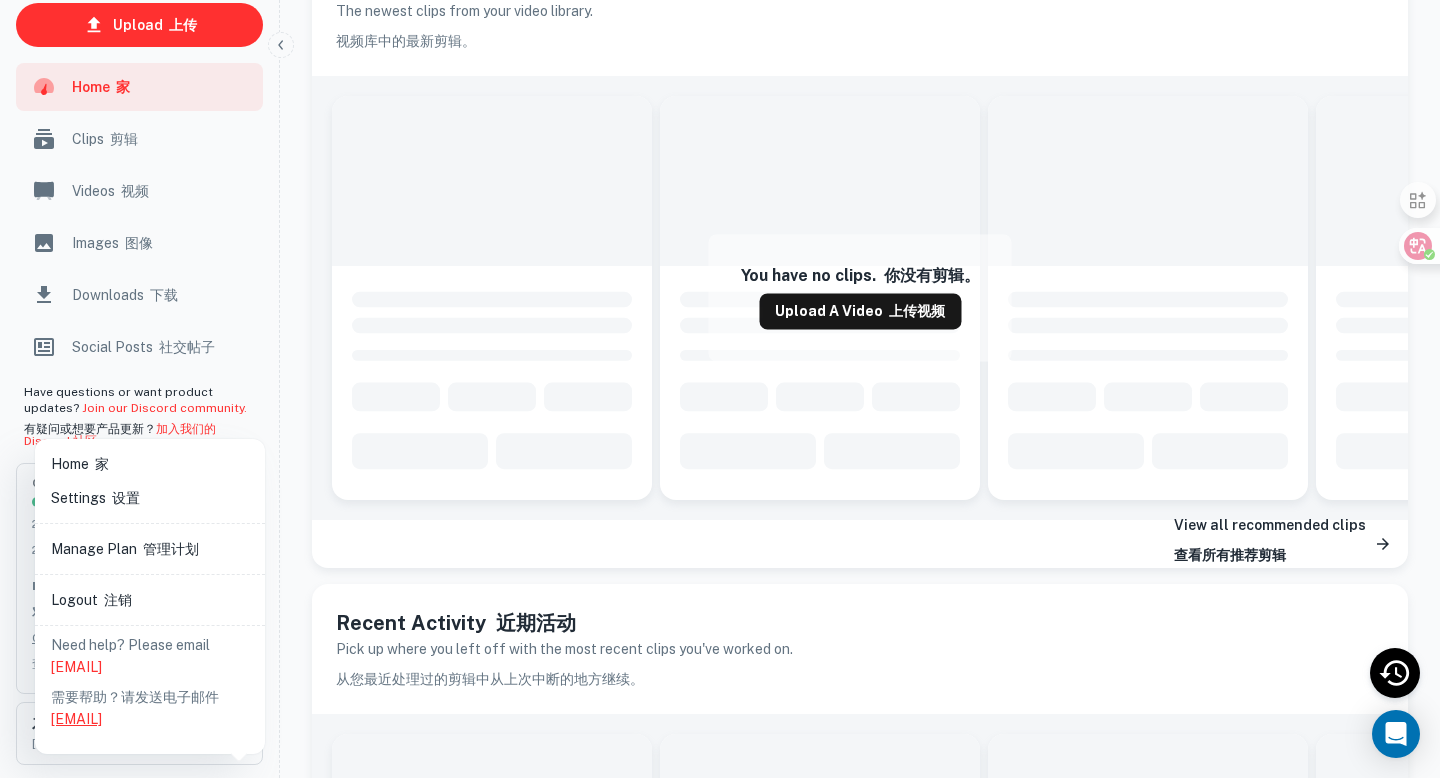 click on "help@autoclip.ai" at bounding box center (76, 719) 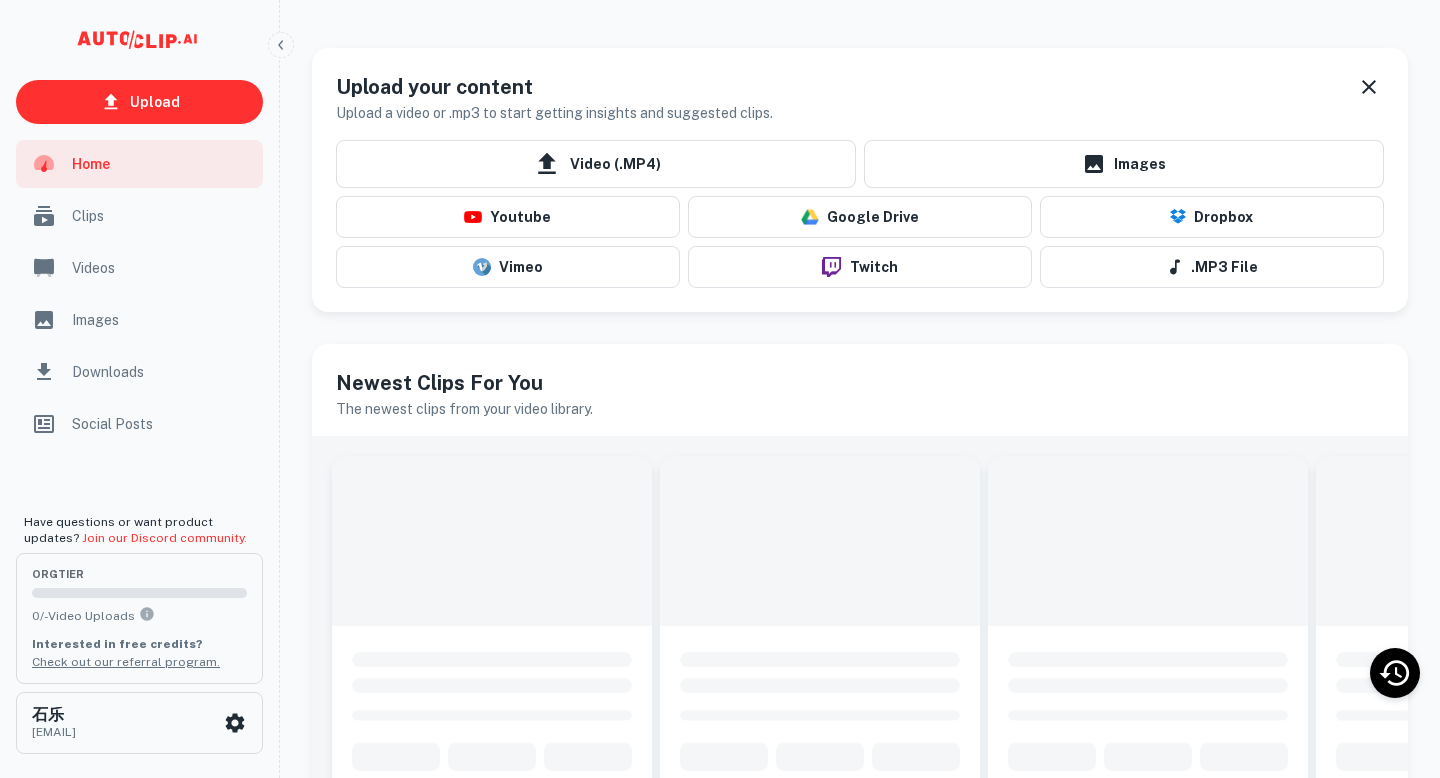 scroll, scrollTop: 16, scrollLeft: 0, axis: vertical 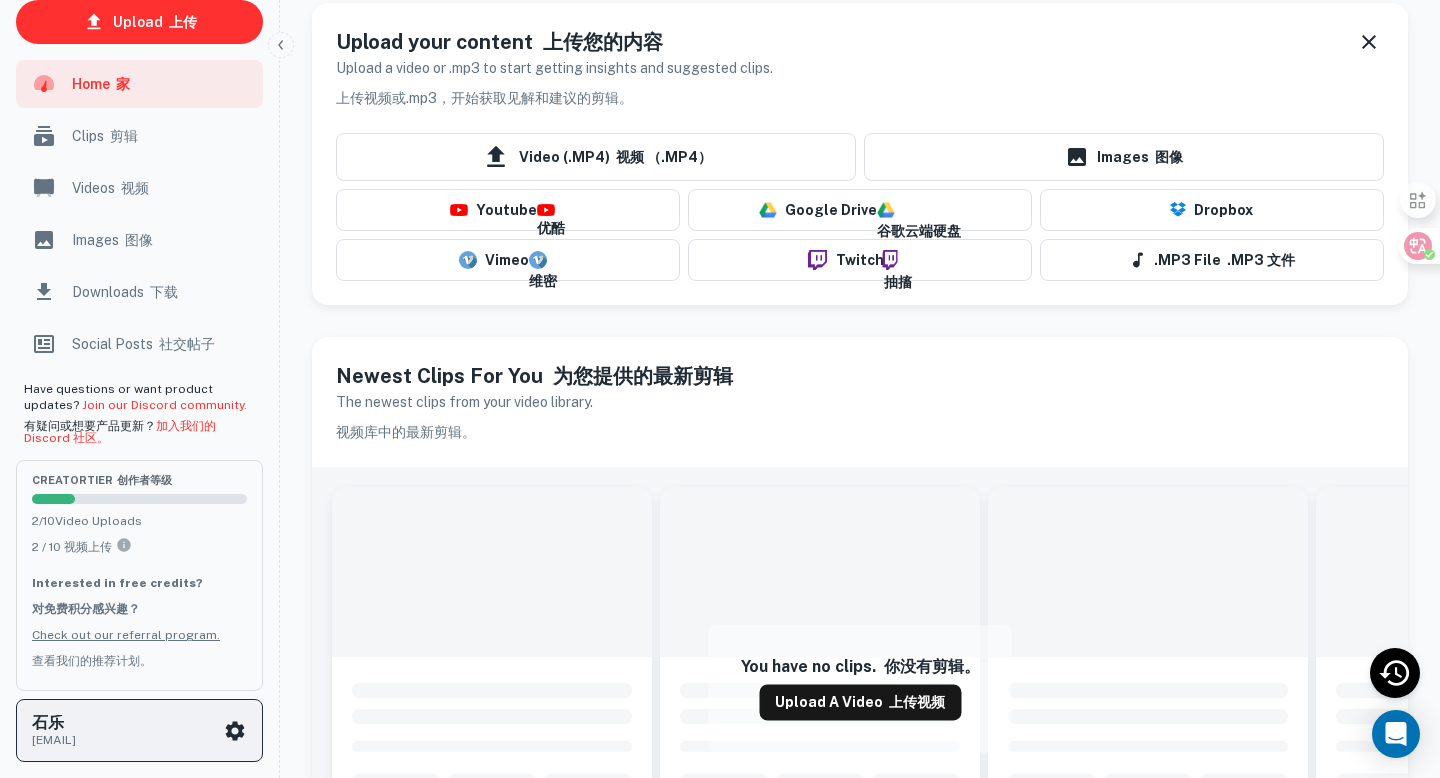 click 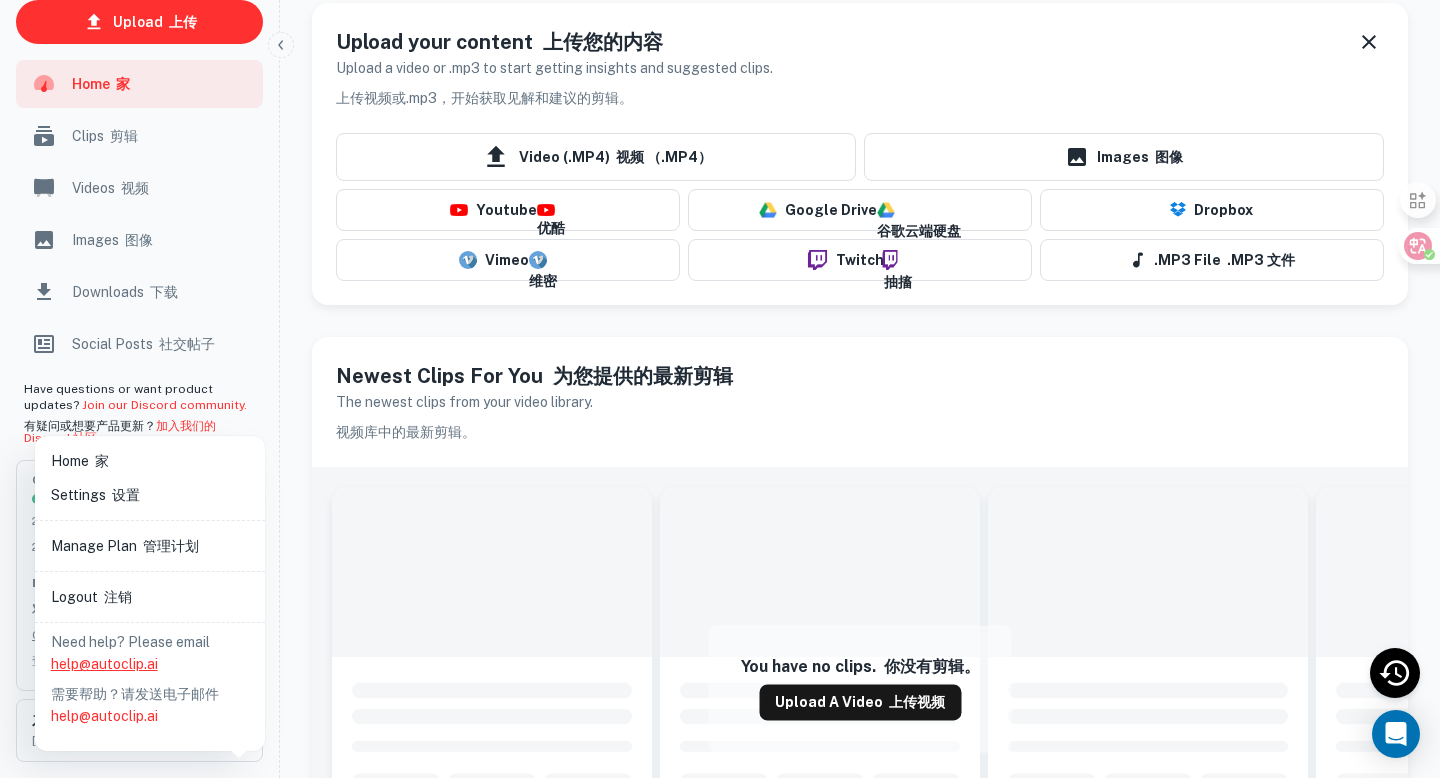 click on "help@autoclip.ai" at bounding box center [104, 664] 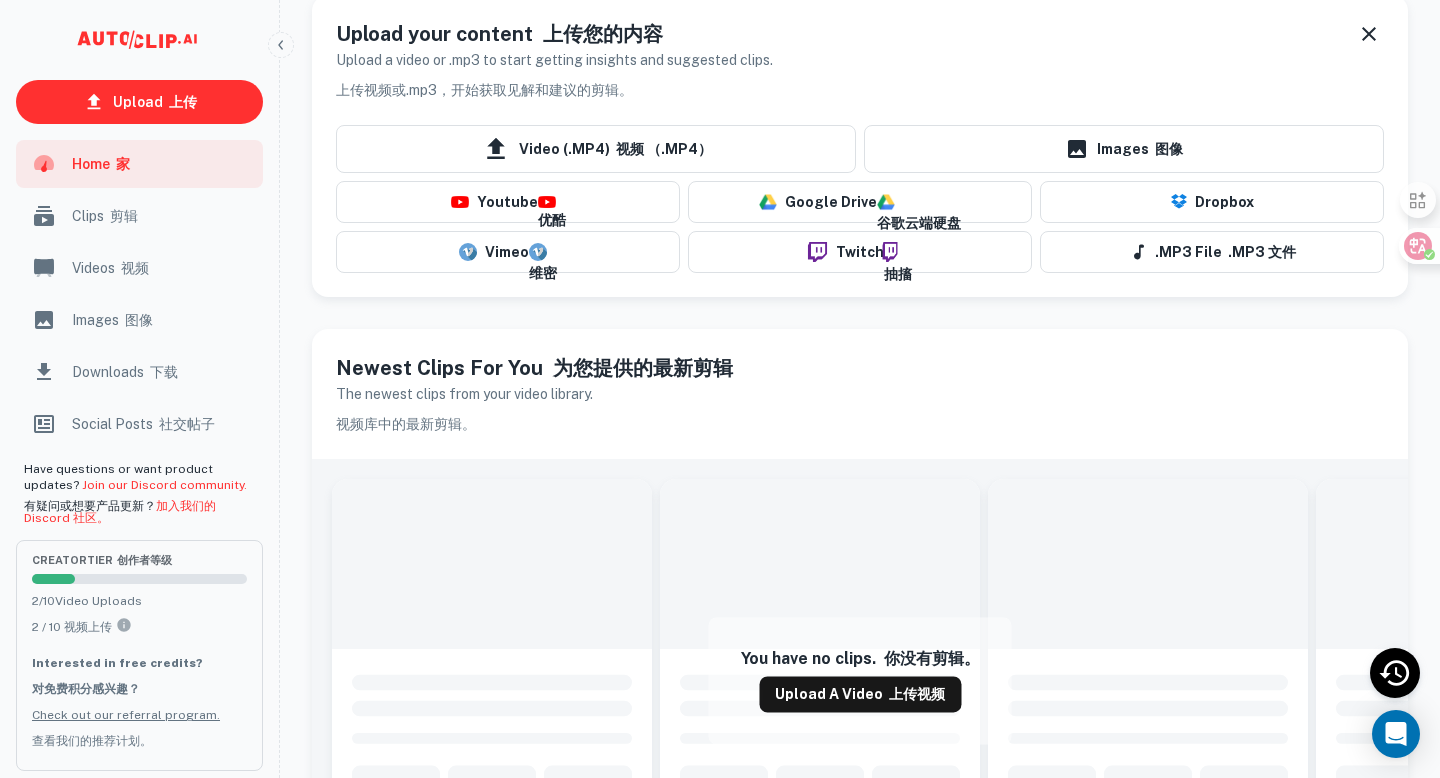 scroll, scrollTop: 54, scrollLeft: 0, axis: vertical 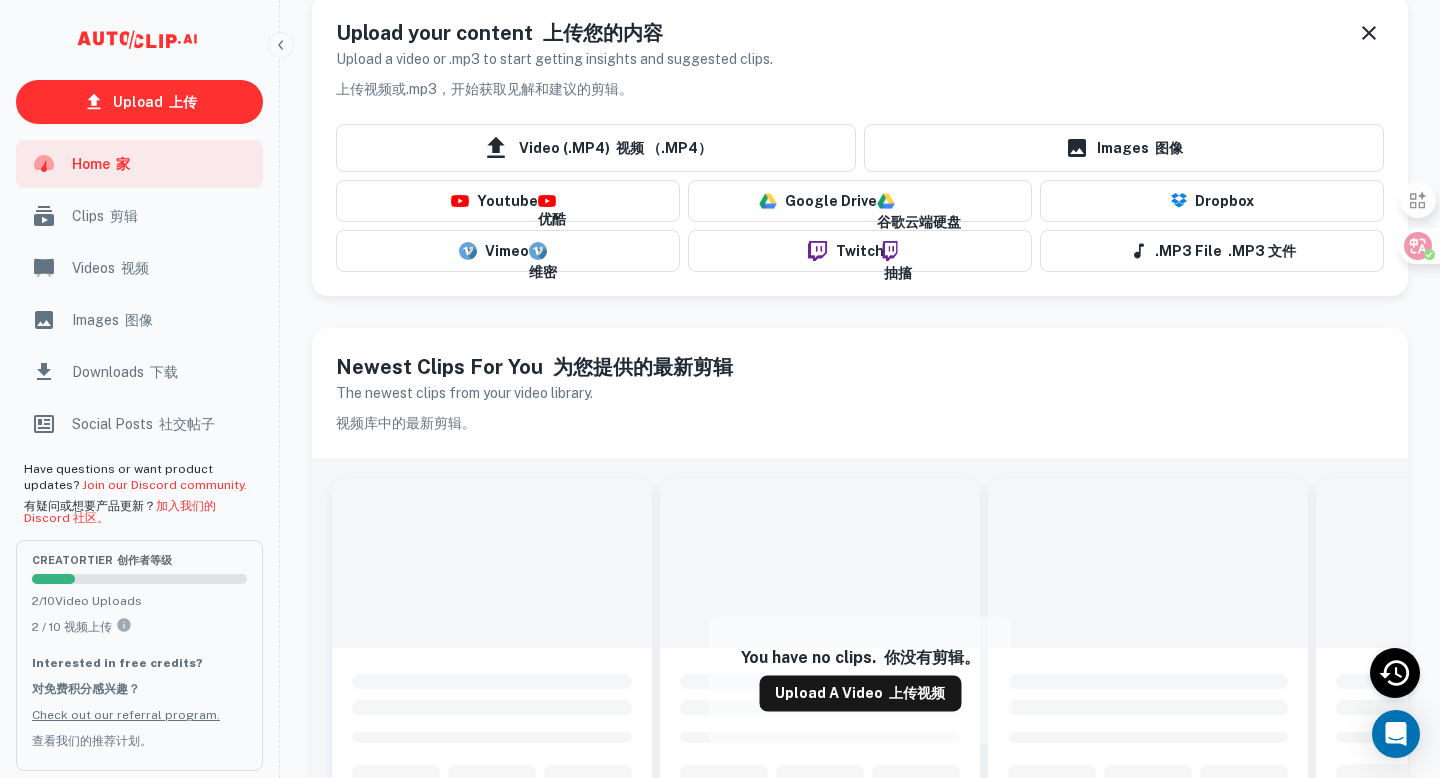 click on "剪辑" at bounding box center [124, 216] 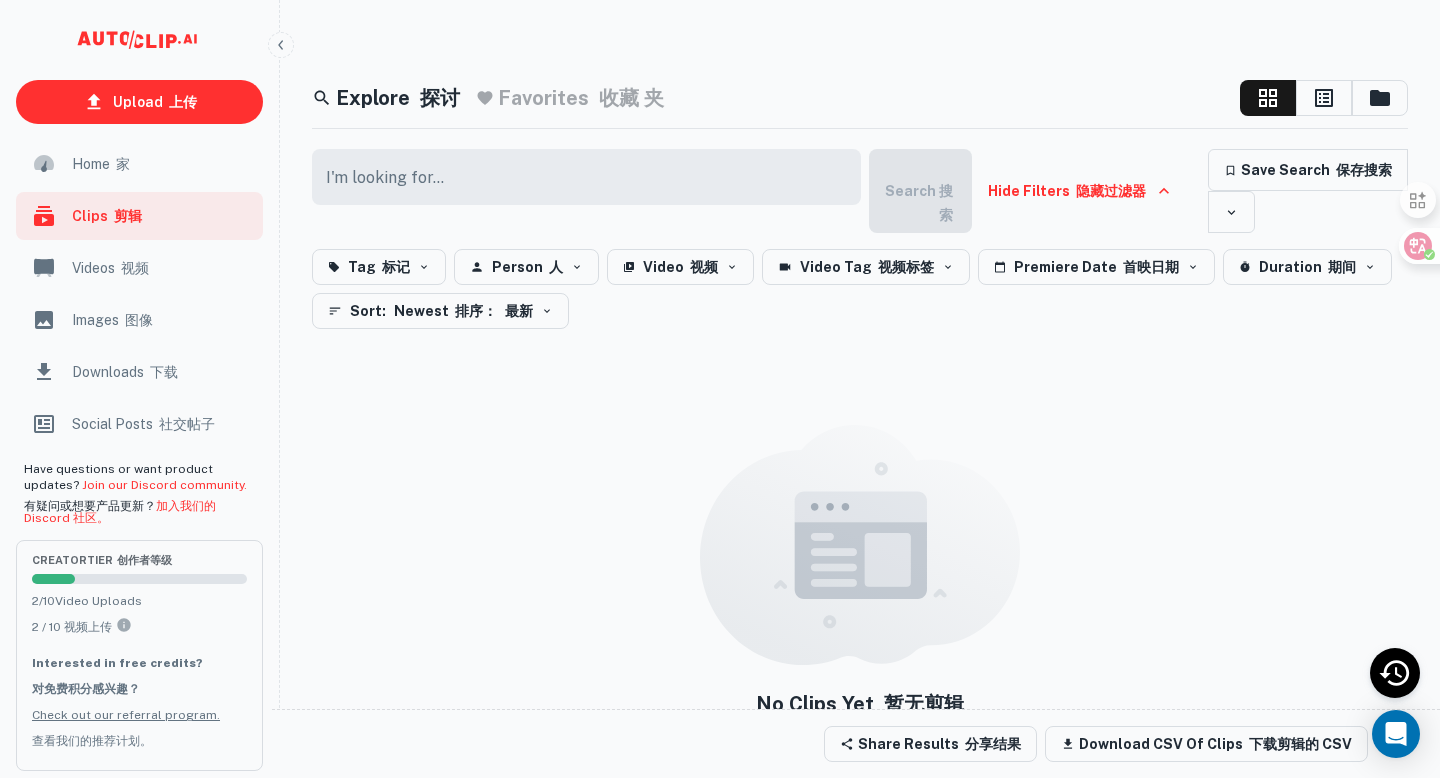 scroll, scrollTop: 6, scrollLeft: 0, axis: vertical 